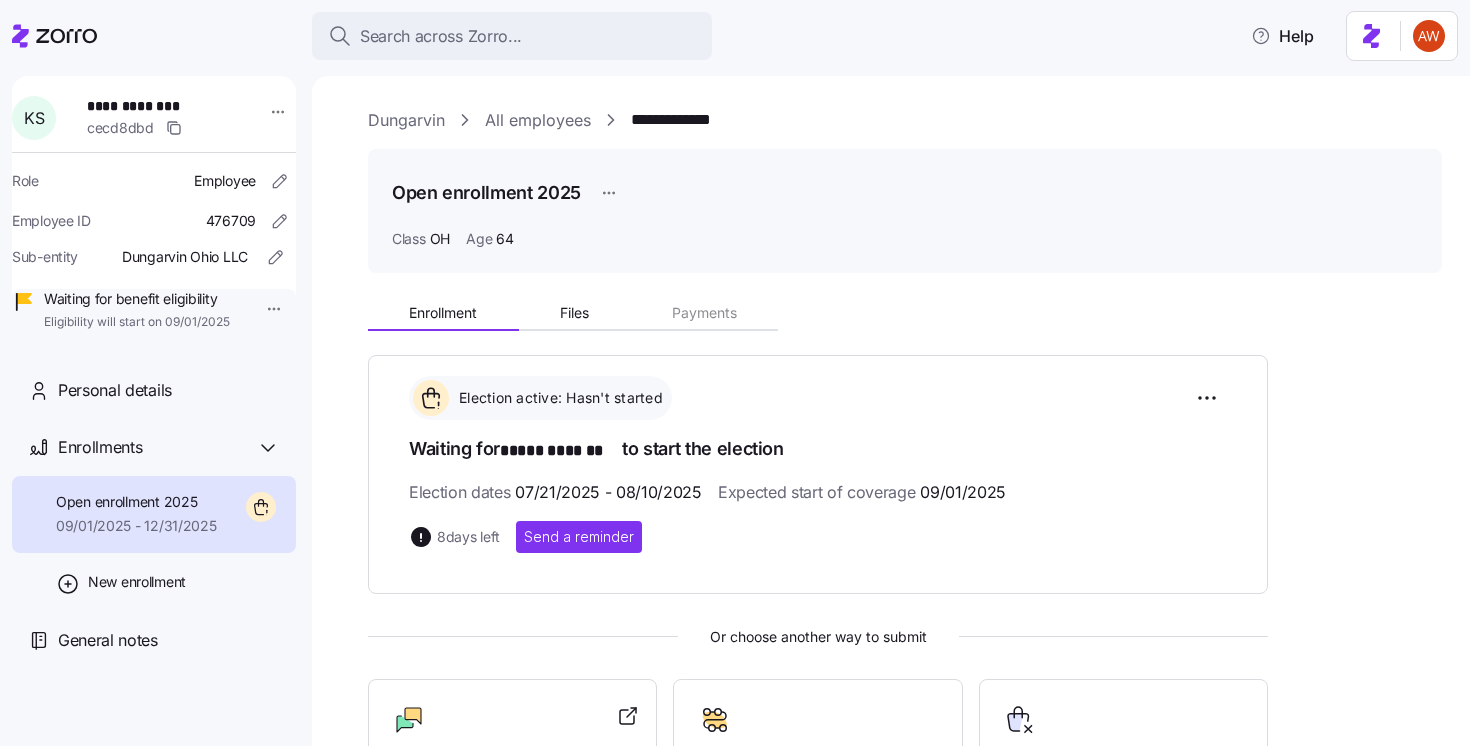 scroll, scrollTop: 0, scrollLeft: 0, axis: both 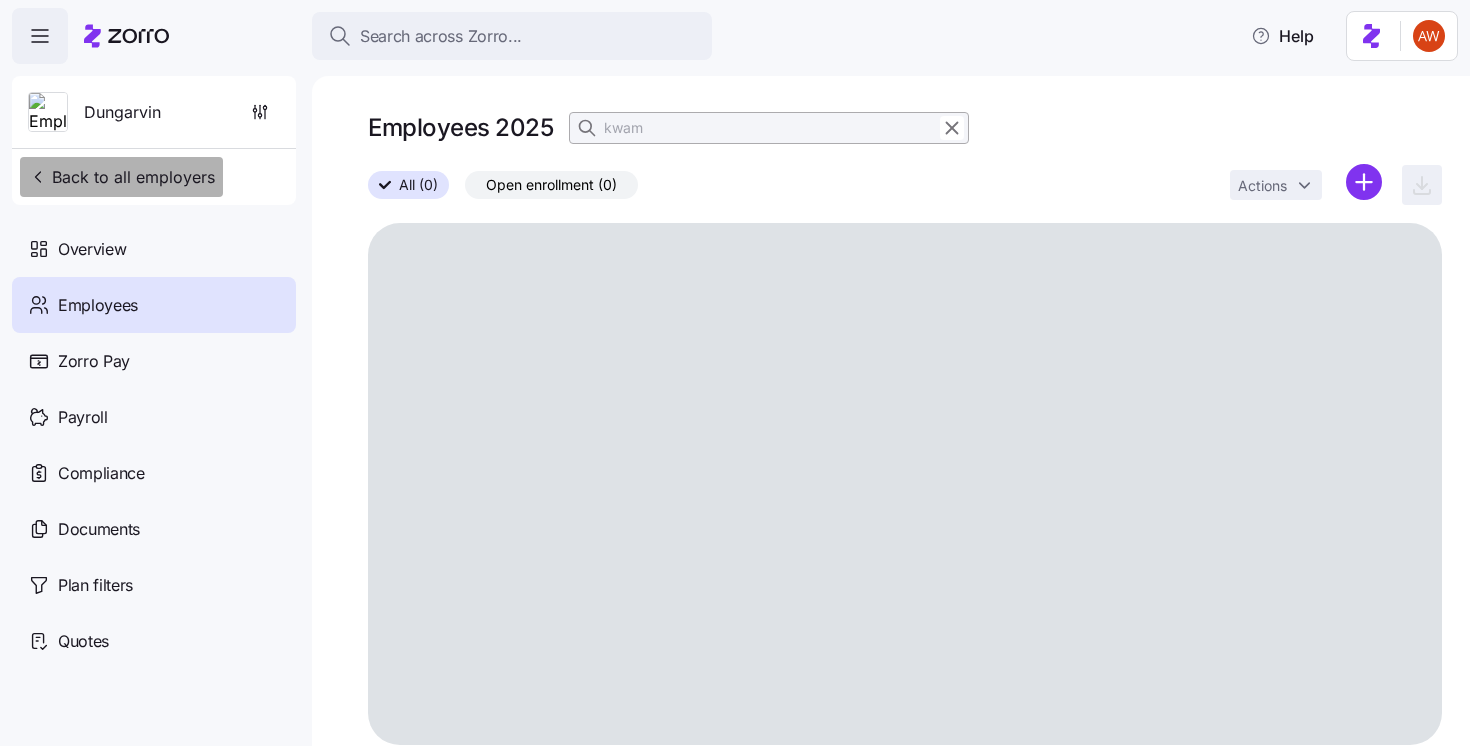 click on "Back to all employers" at bounding box center (121, 177) 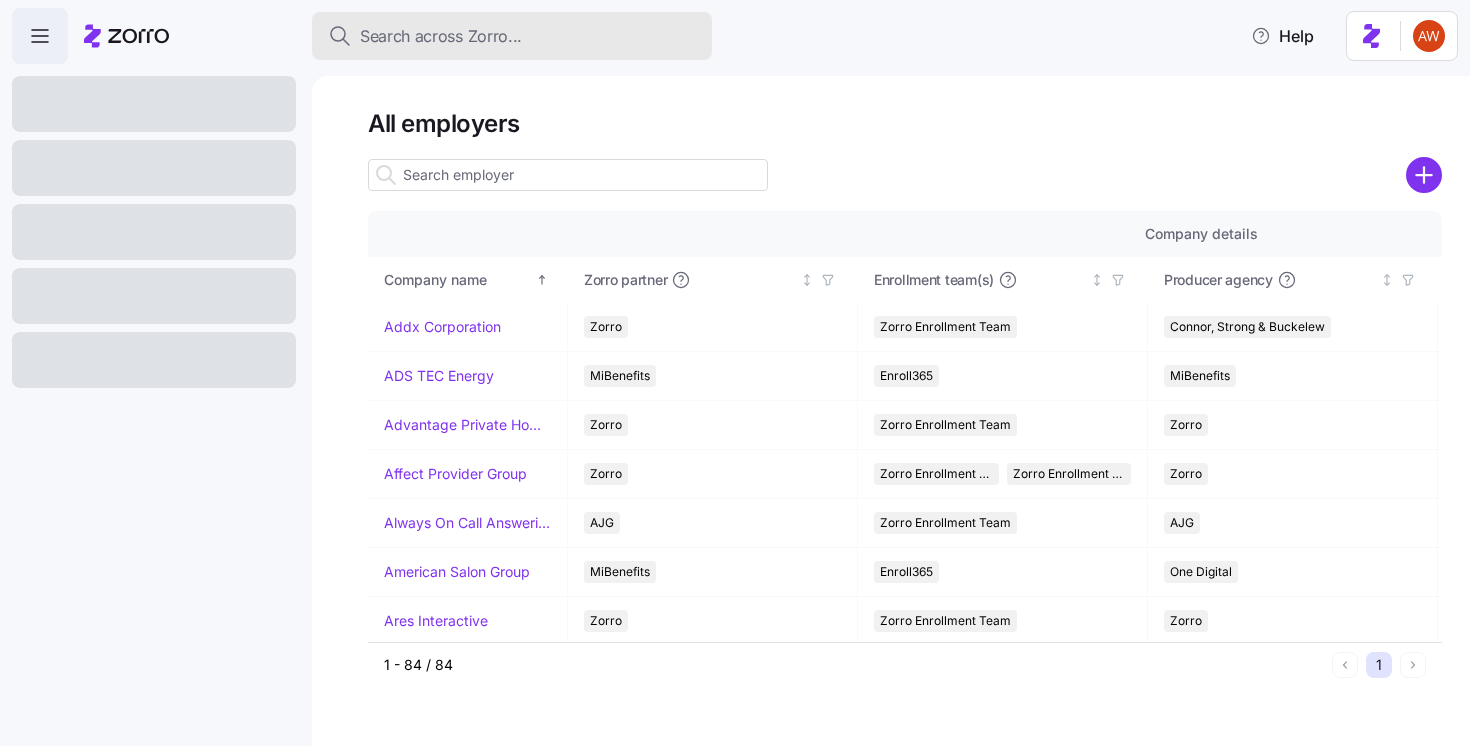 click on "Search across Zorro..." at bounding box center (512, 36) 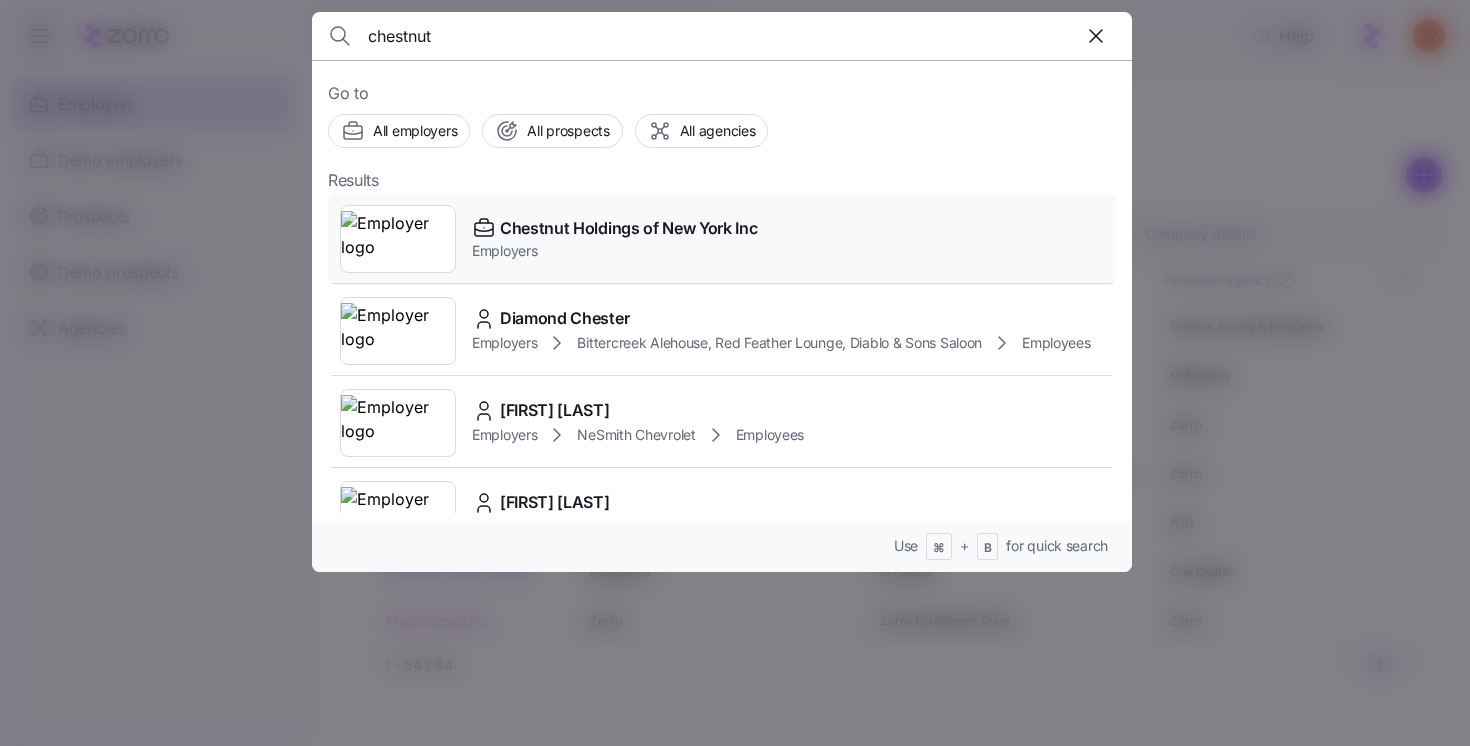 type on "chestnut" 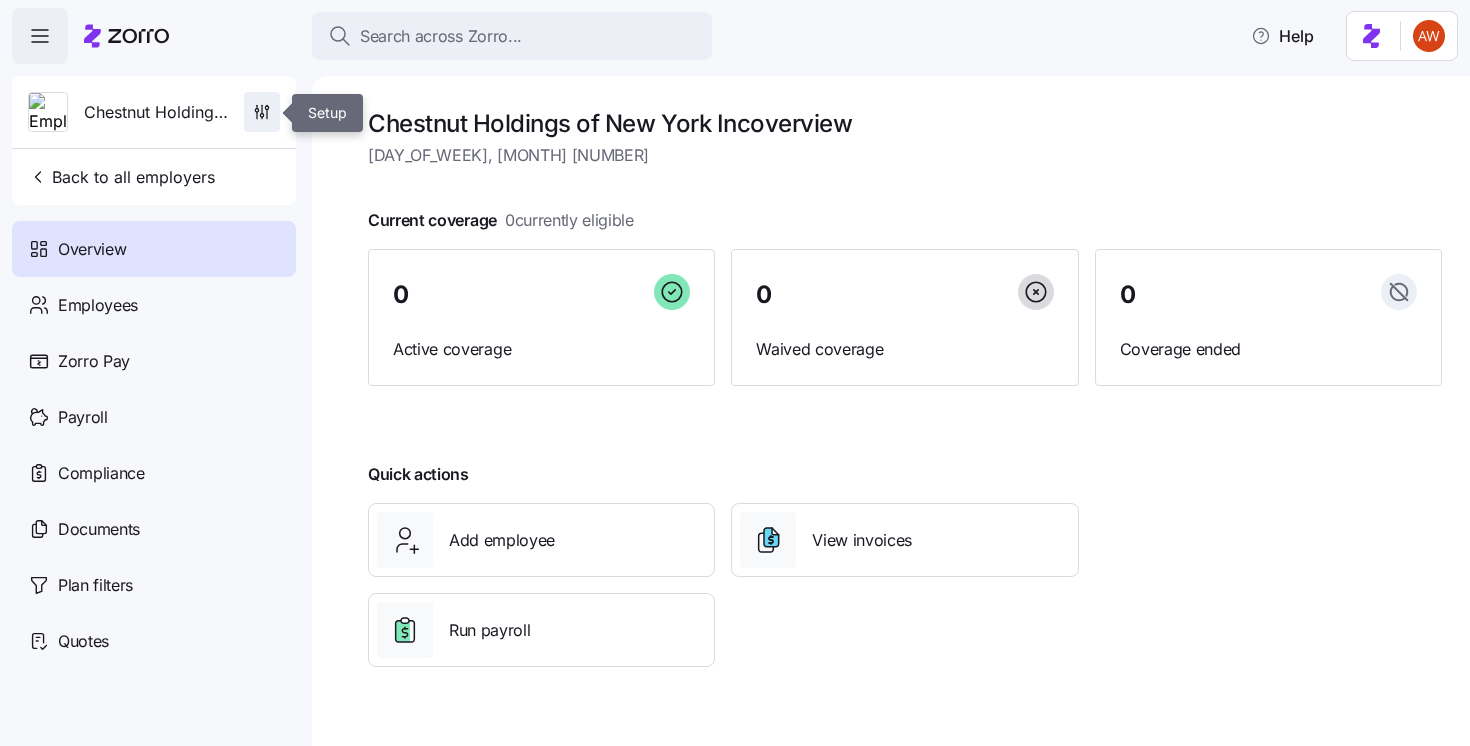click 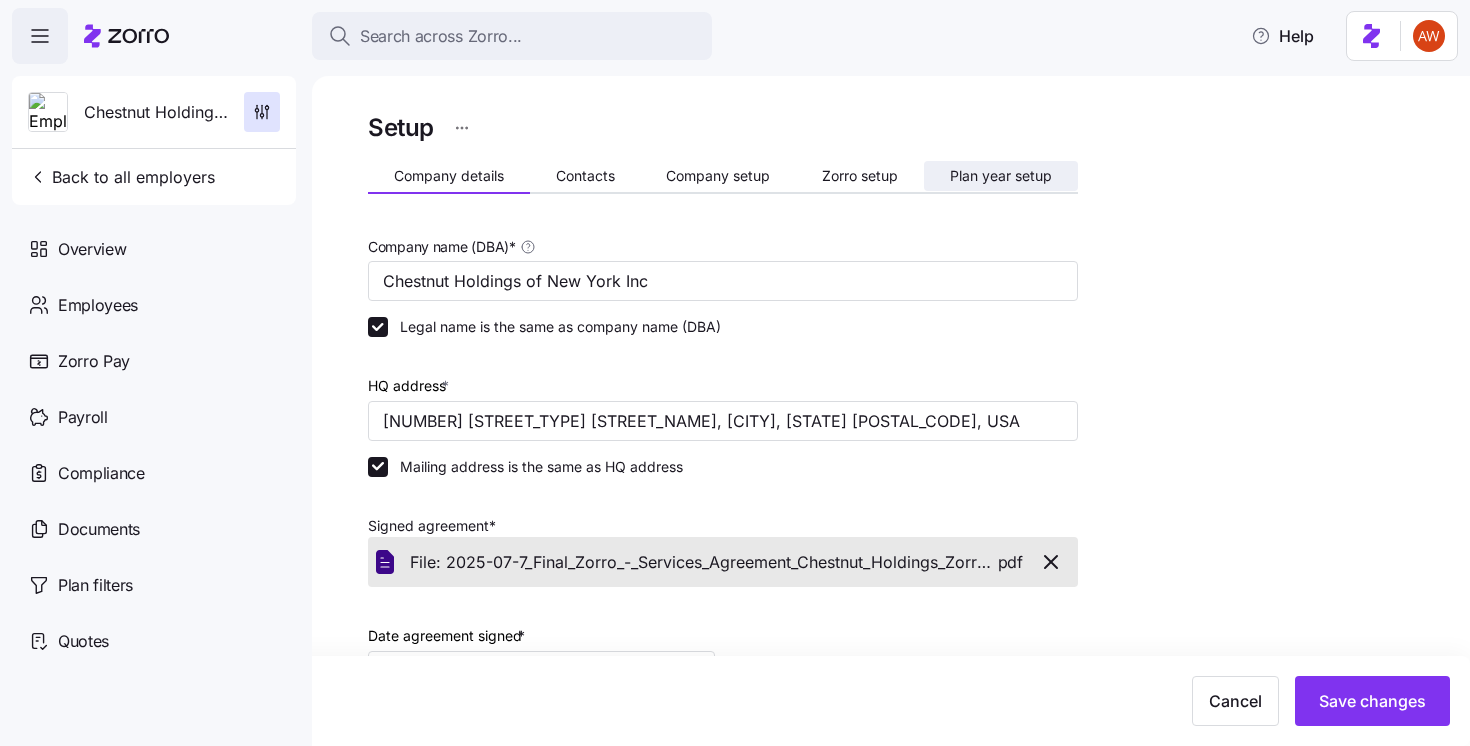 click on "Plan year setup" at bounding box center (1001, 176) 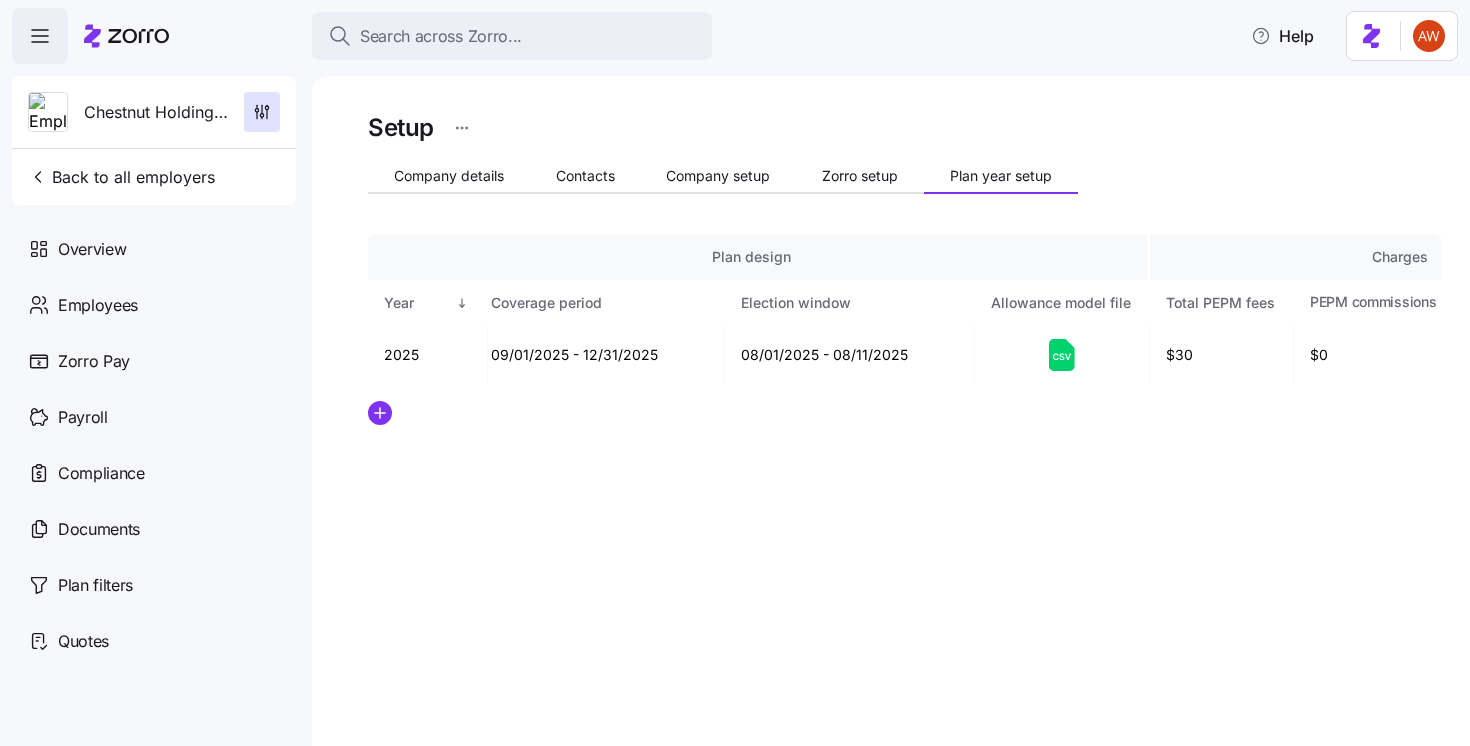 scroll, scrollTop: 0, scrollLeft: 0, axis: both 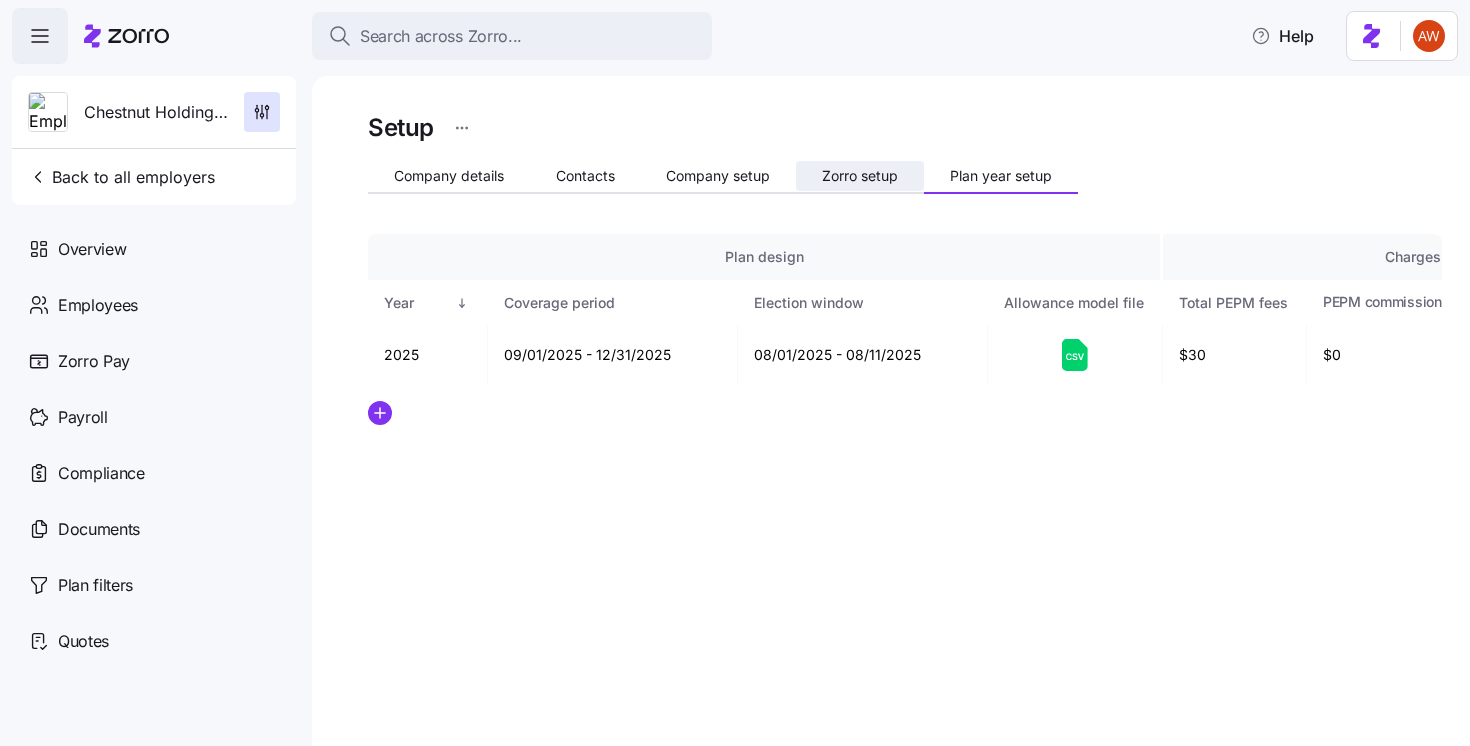 click on "Zorro setup" at bounding box center (860, 176) 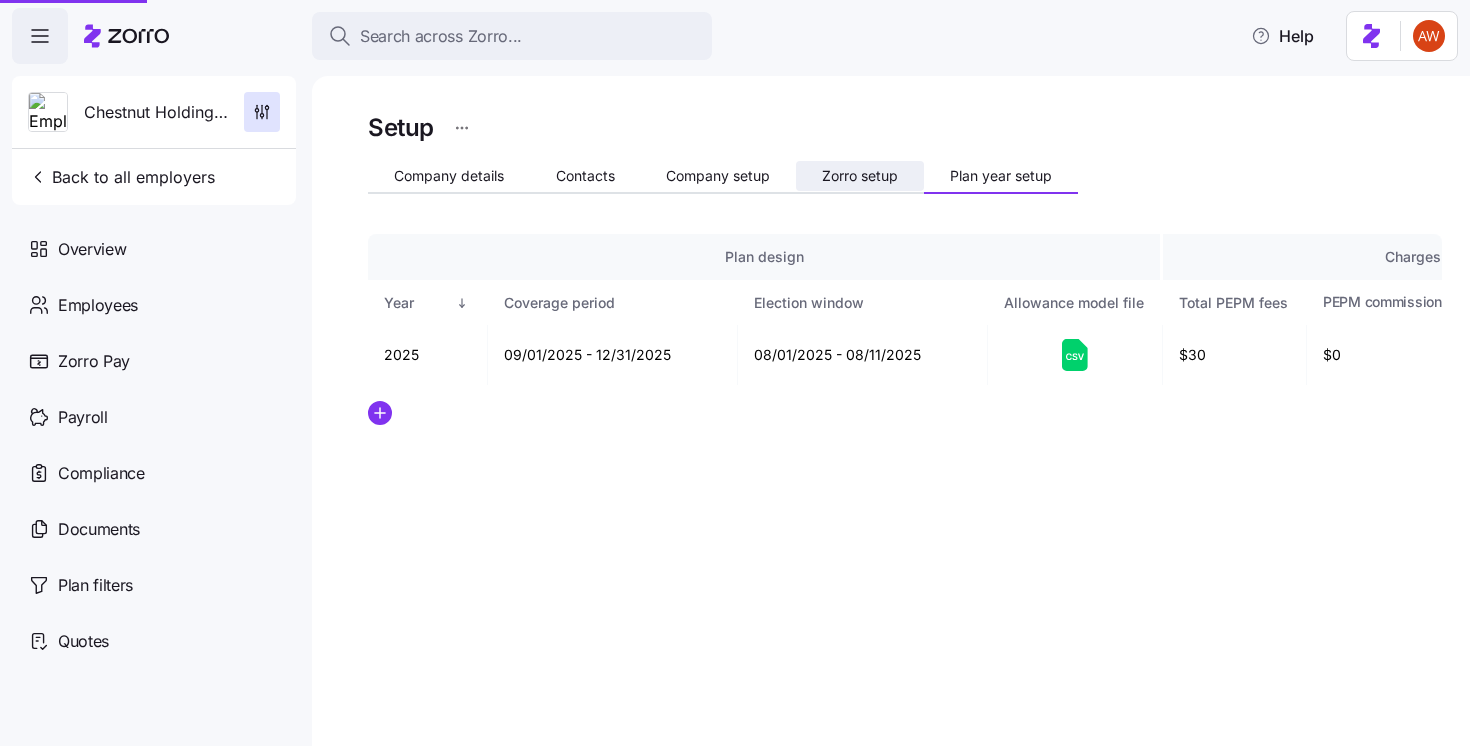 click on "Zorro setup" at bounding box center [860, 176] 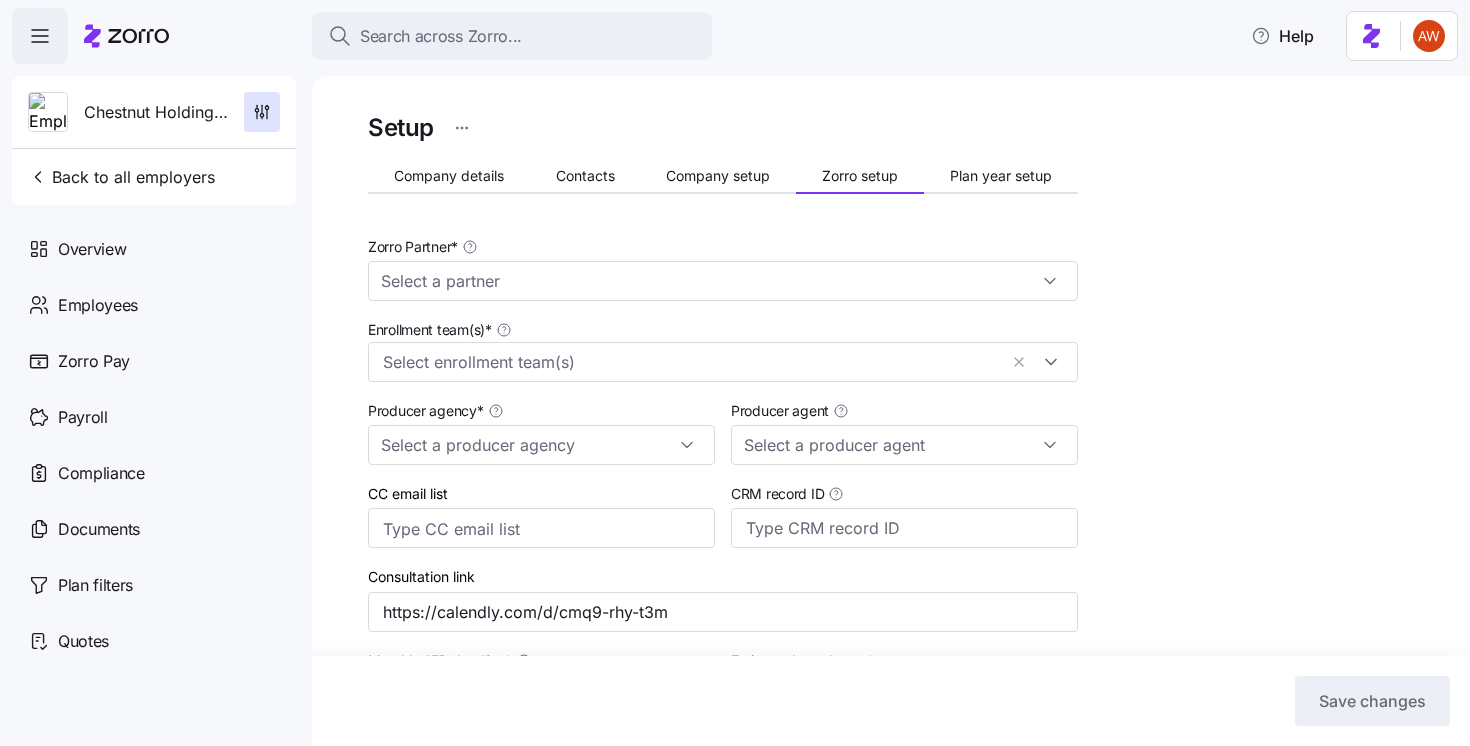 type on "Zorro" 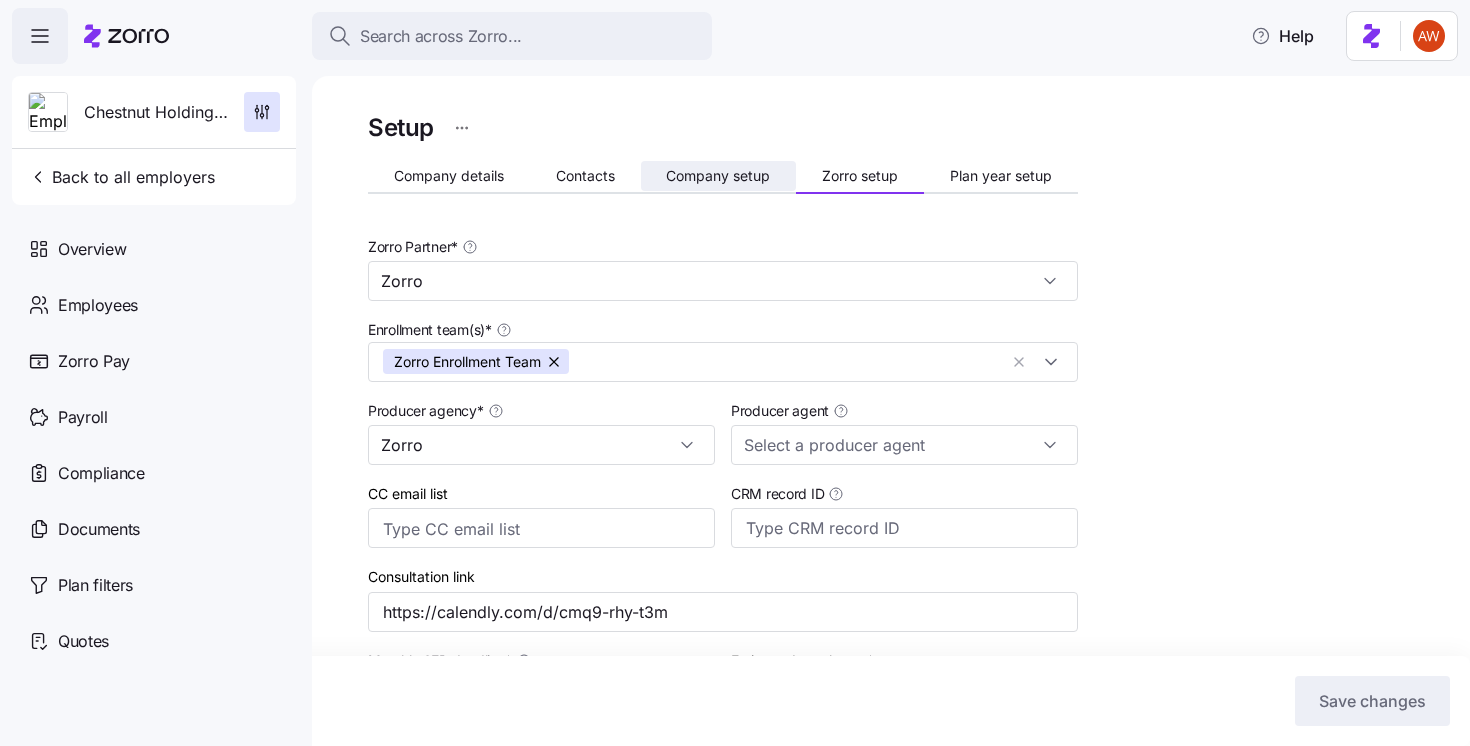 click on "Company setup" at bounding box center [718, 176] 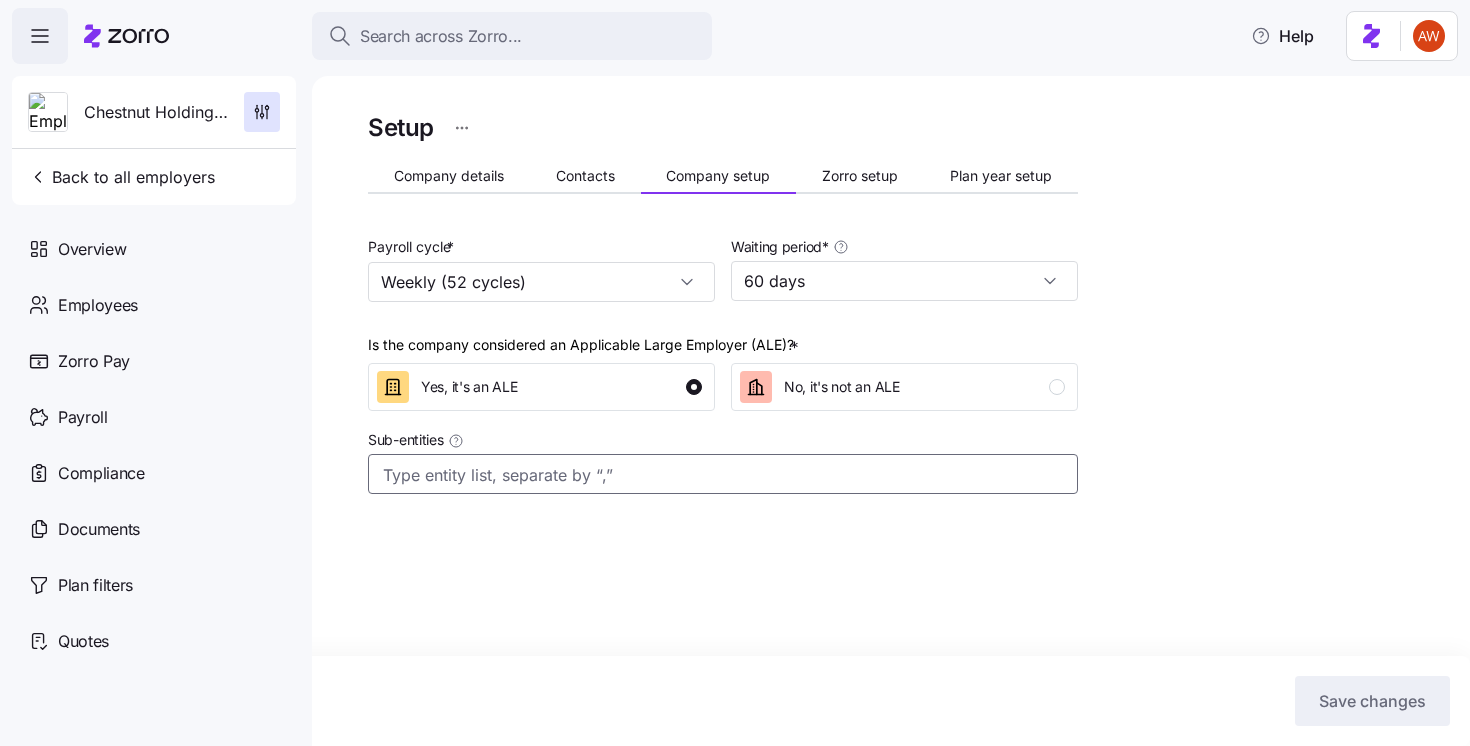 click on "Sub-entities" at bounding box center [703, 475] 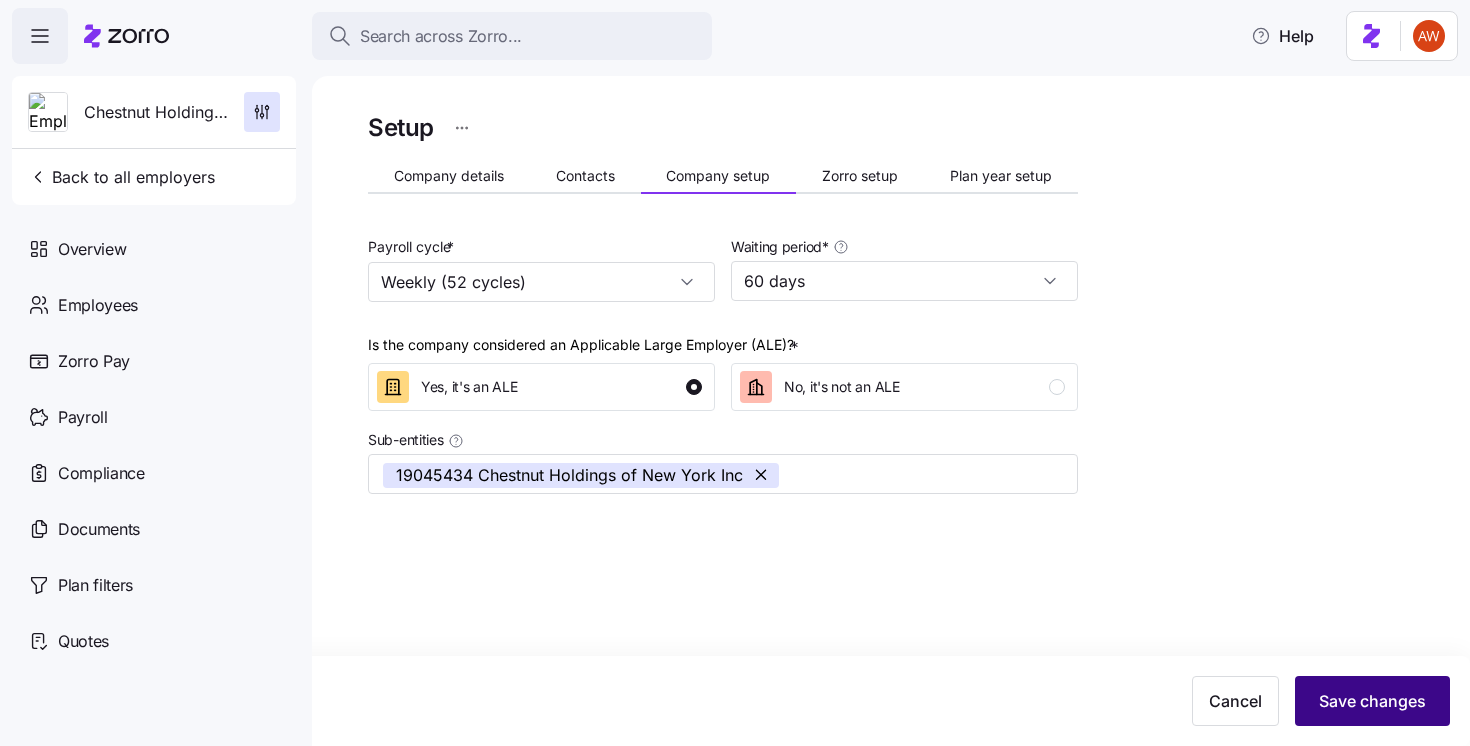click on "Save changes" at bounding box center (1372, 701) 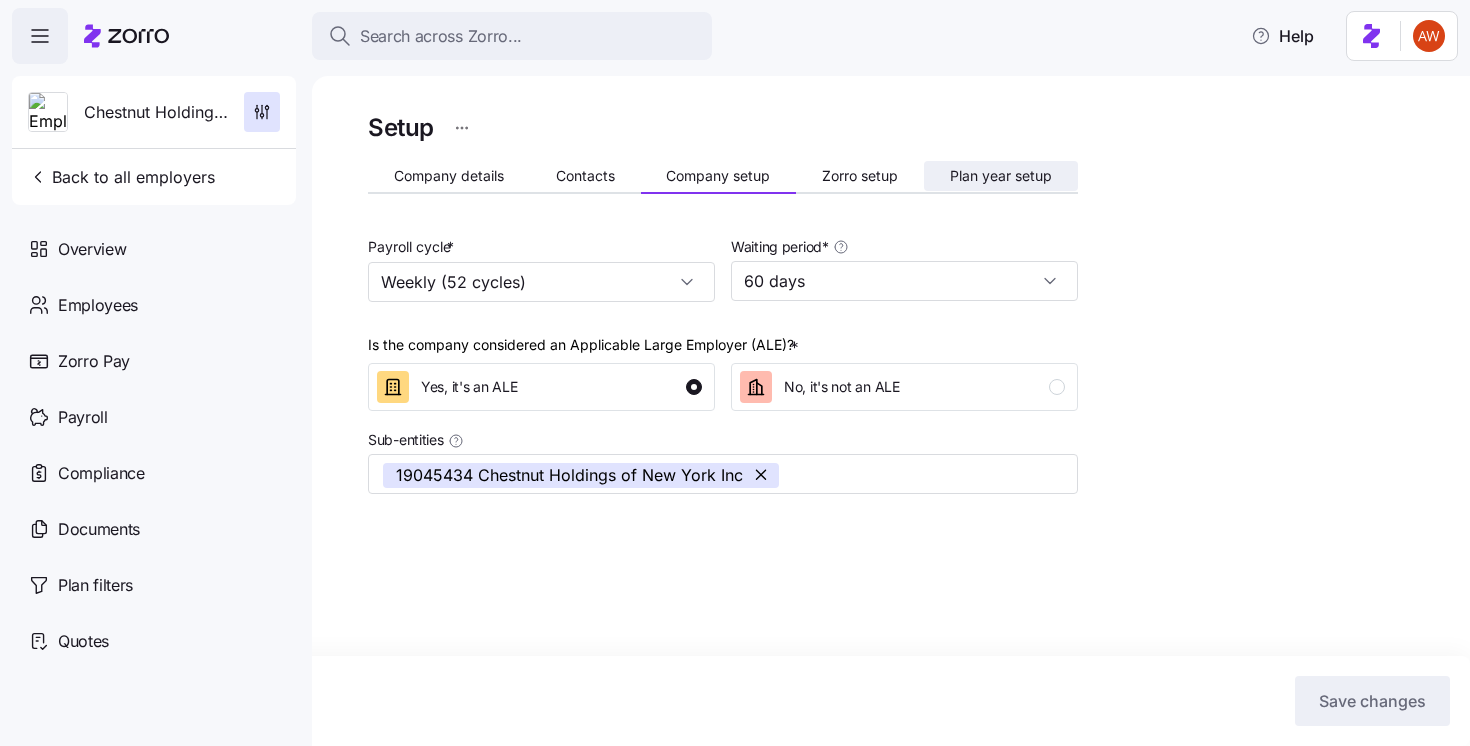 click on "Plan year setup" at bounding box center [1001, 176] 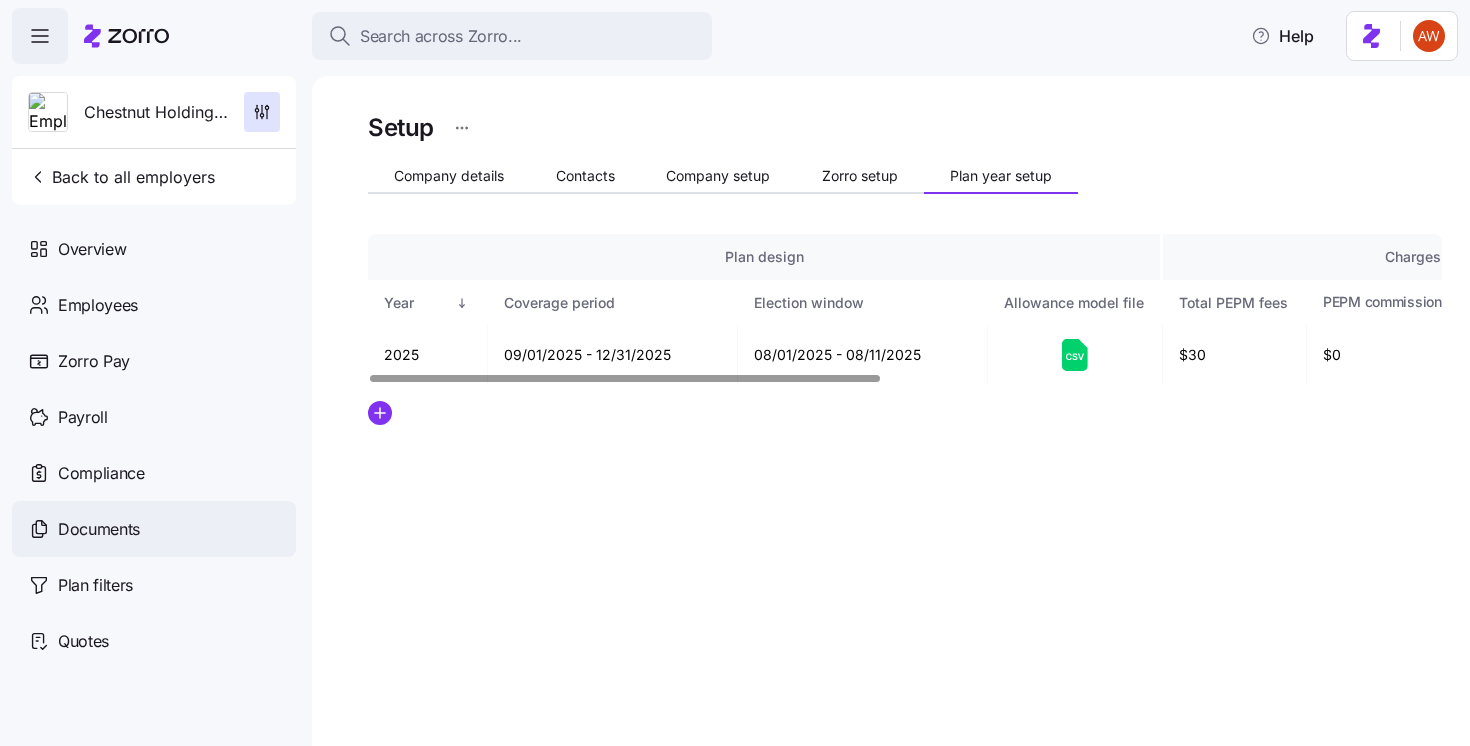 click on "Documents" at bounding box center (99, 529) 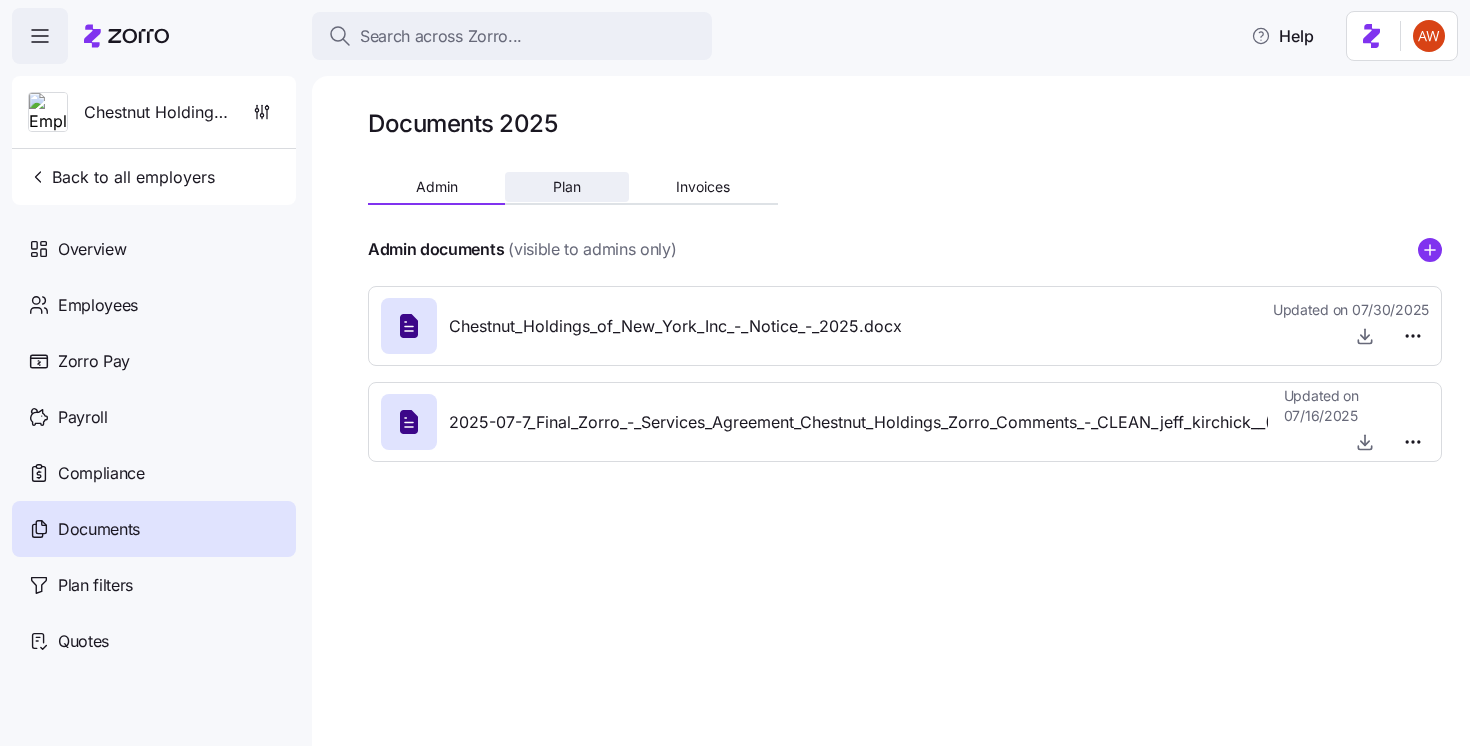 click on "Plan" at bounding box center (567, 187) 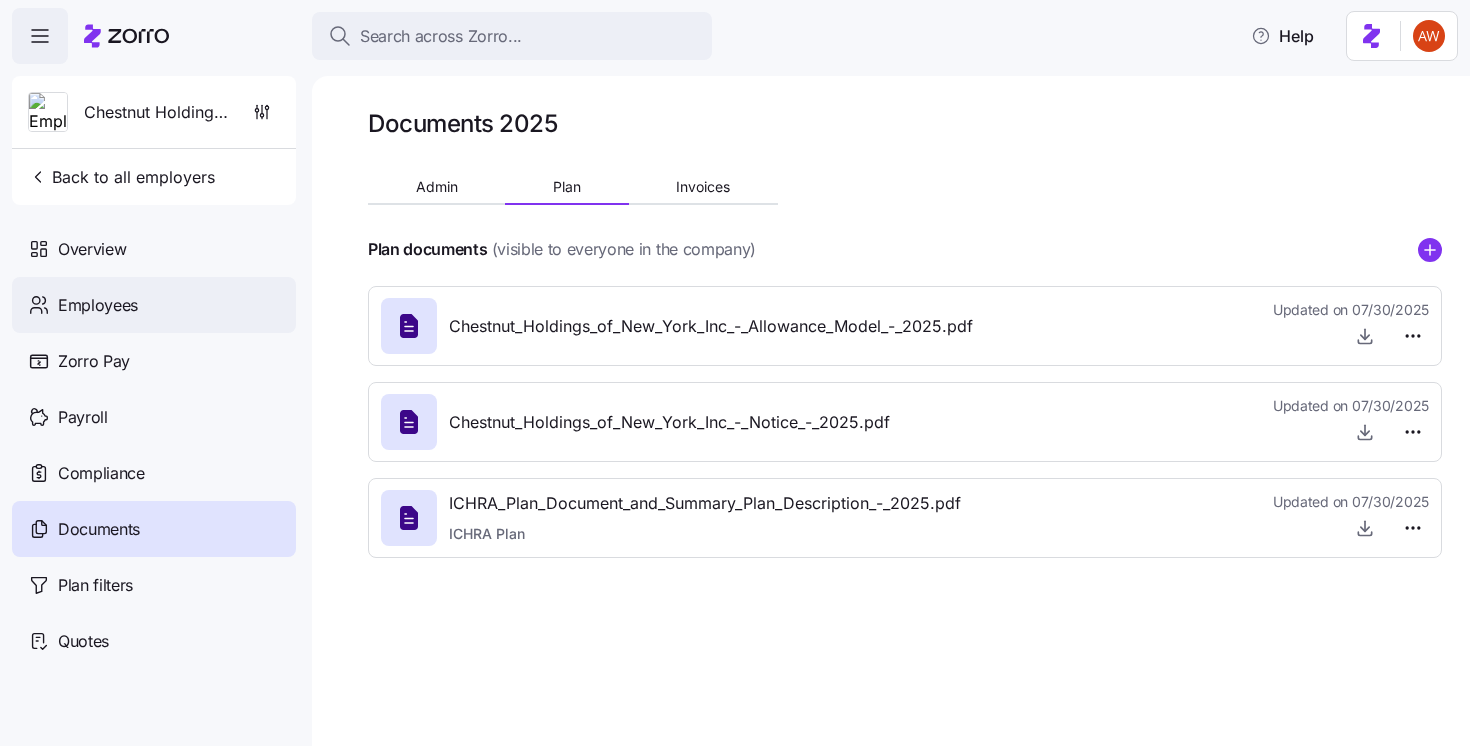 click on "Employees" at bounding box center (98, 305) 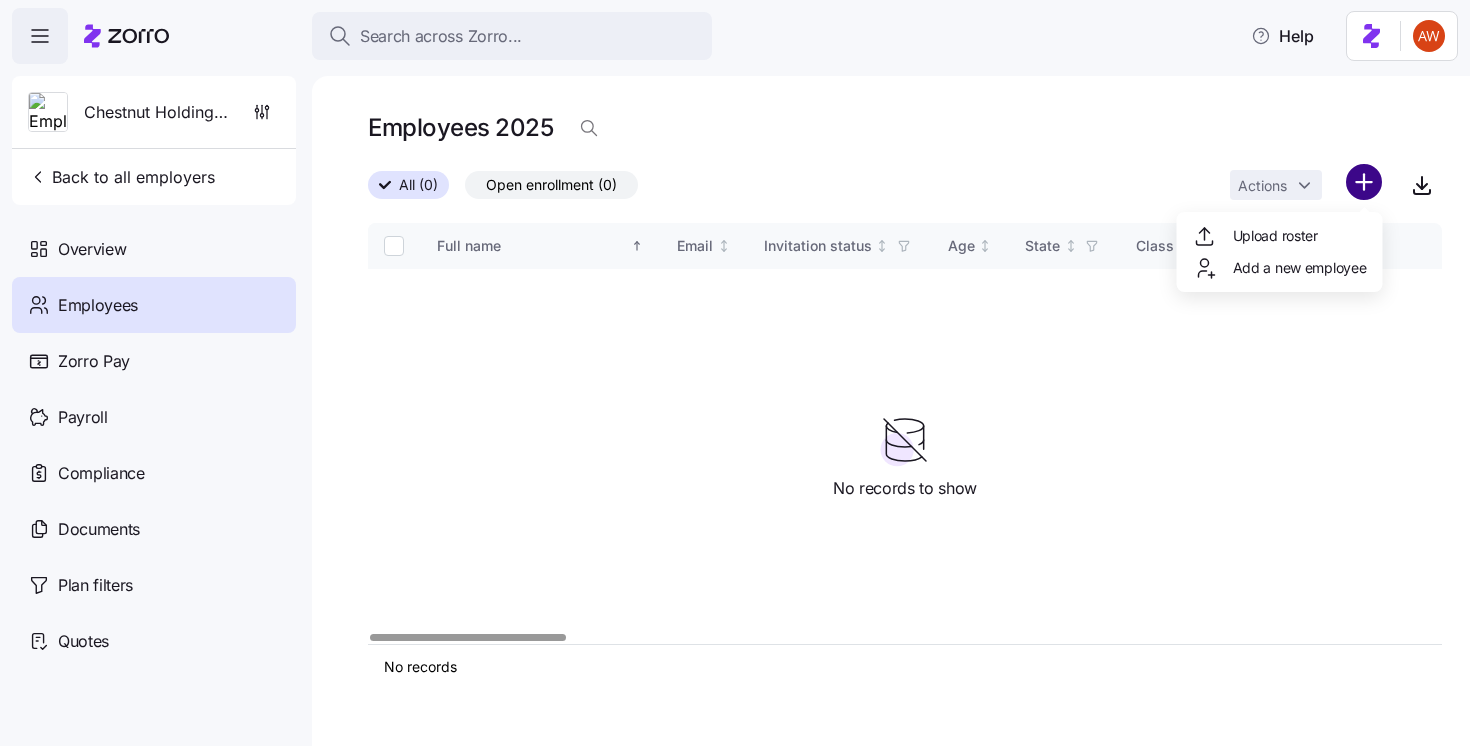 click on "Chestnut Holdings of New York Inc | Employees Upload roster Add a new employee" at bounding box center (735, 367) 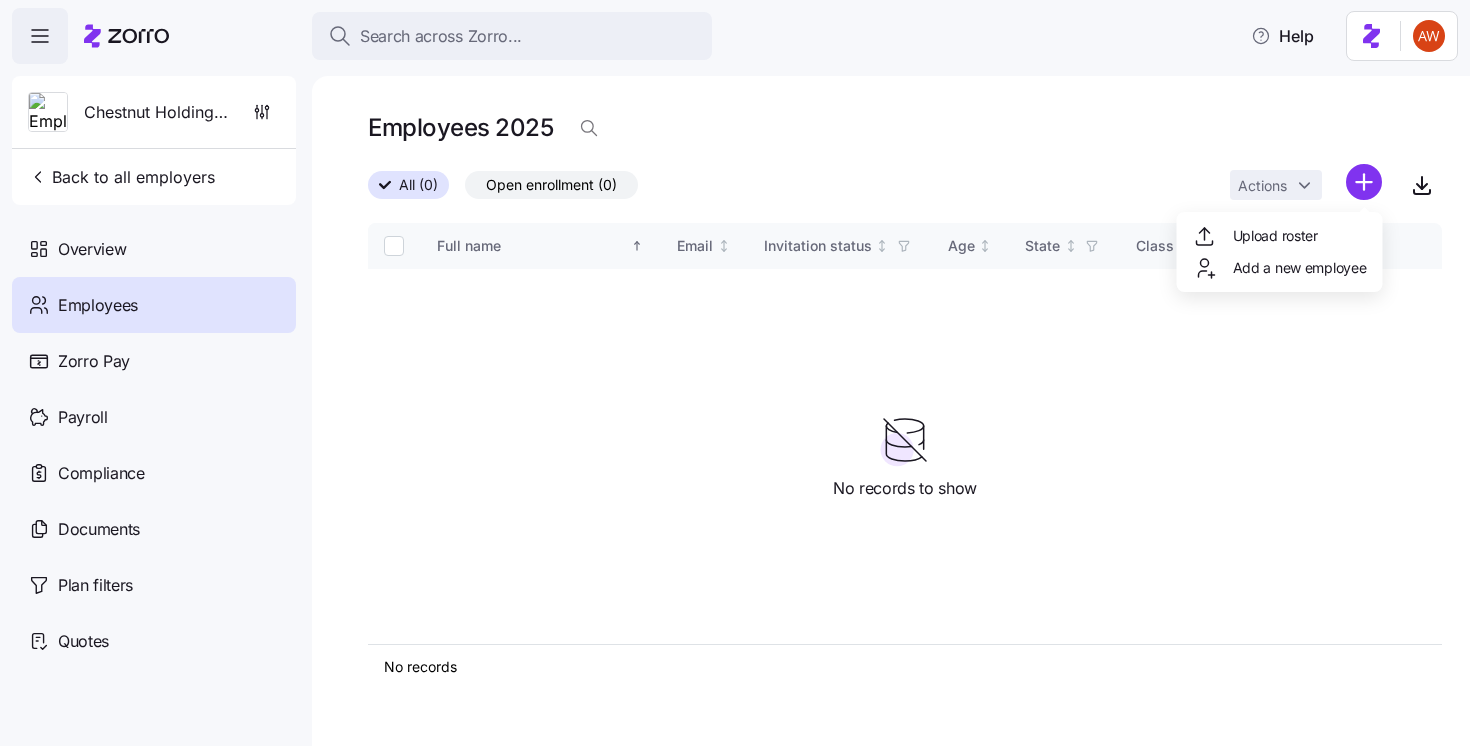 click on "Chestnut Holdings of New York Inc | Employees Upload roster Add a new employee" at bounding box center (735, 367) 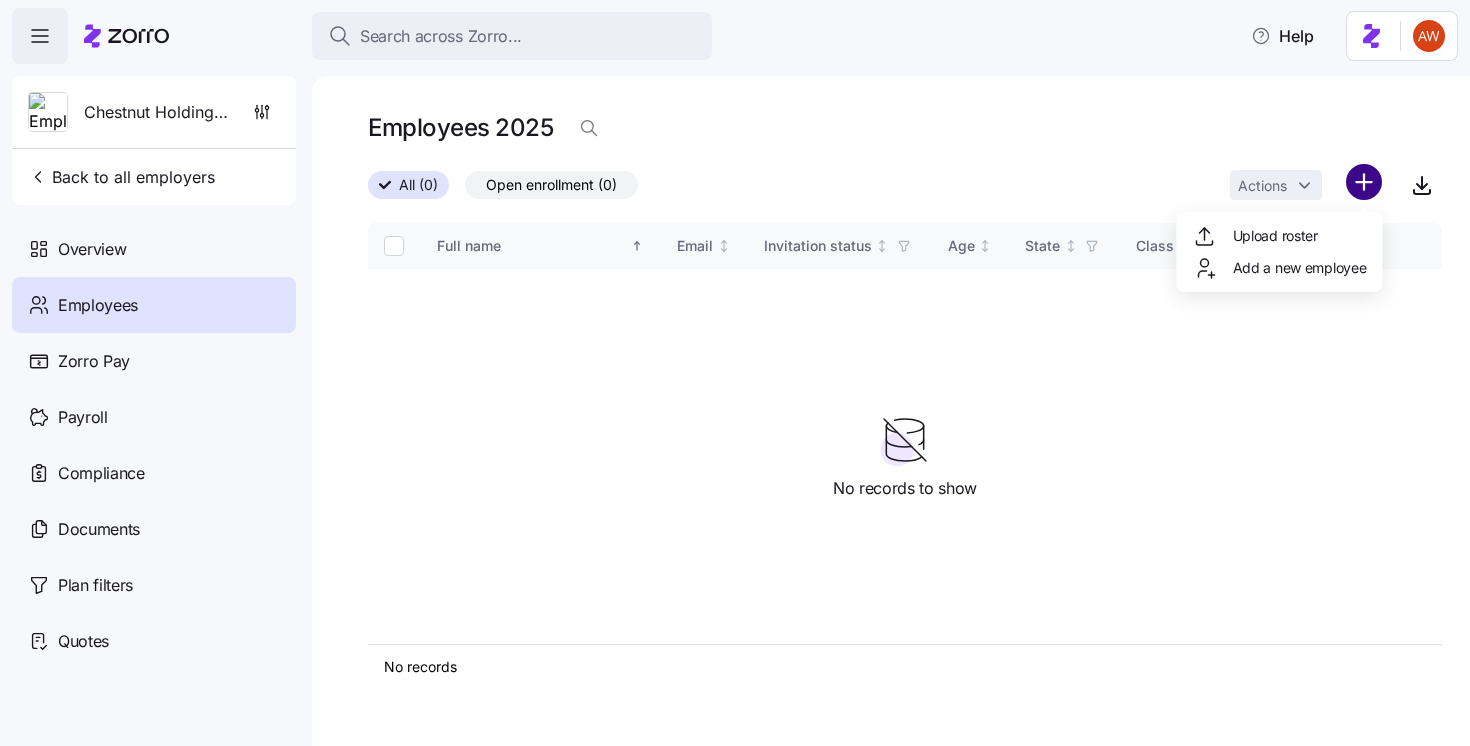 click on "Chestnut Holdings of New York Inc | Employees Upload roster Add a new employee" at bounding box center (735, 367) 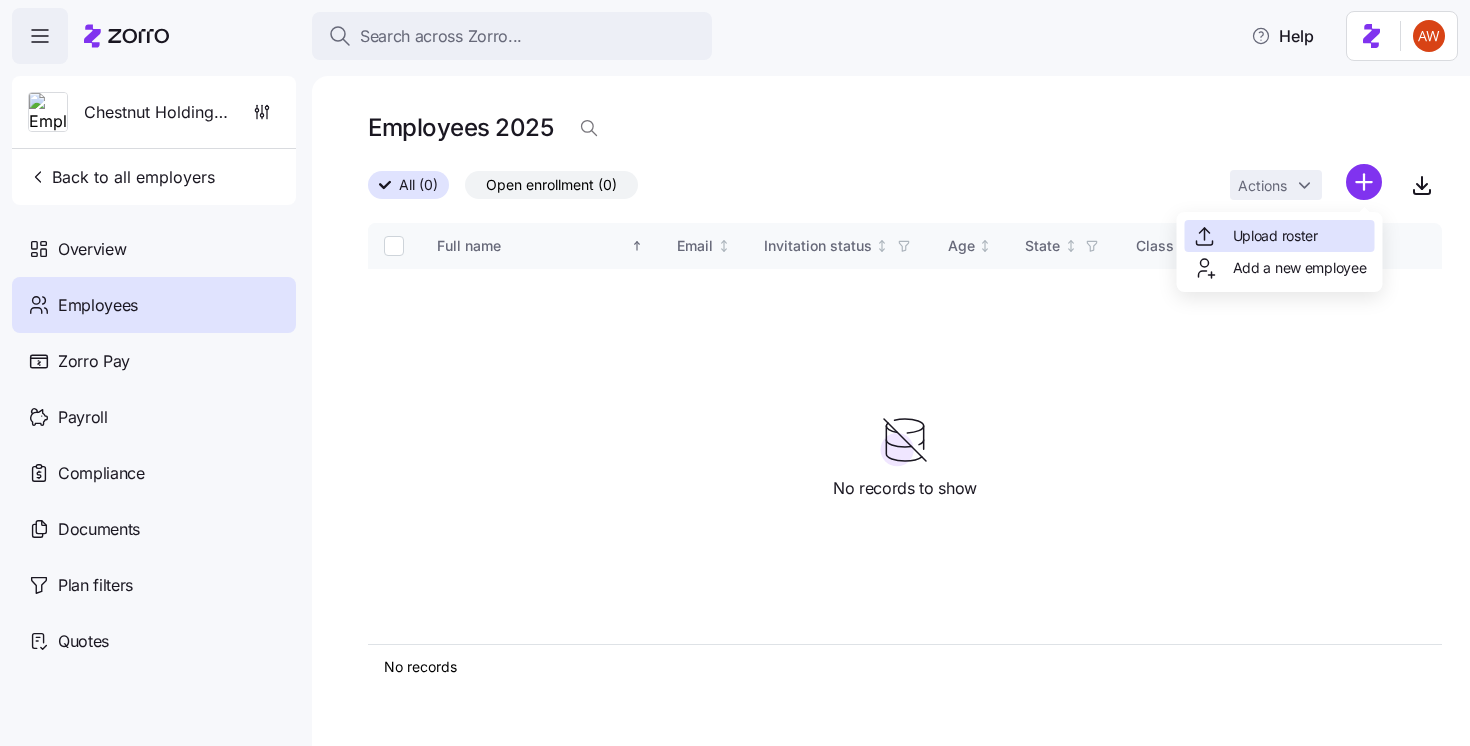 click on "Upload roster" at bounding box center [1275, 236] 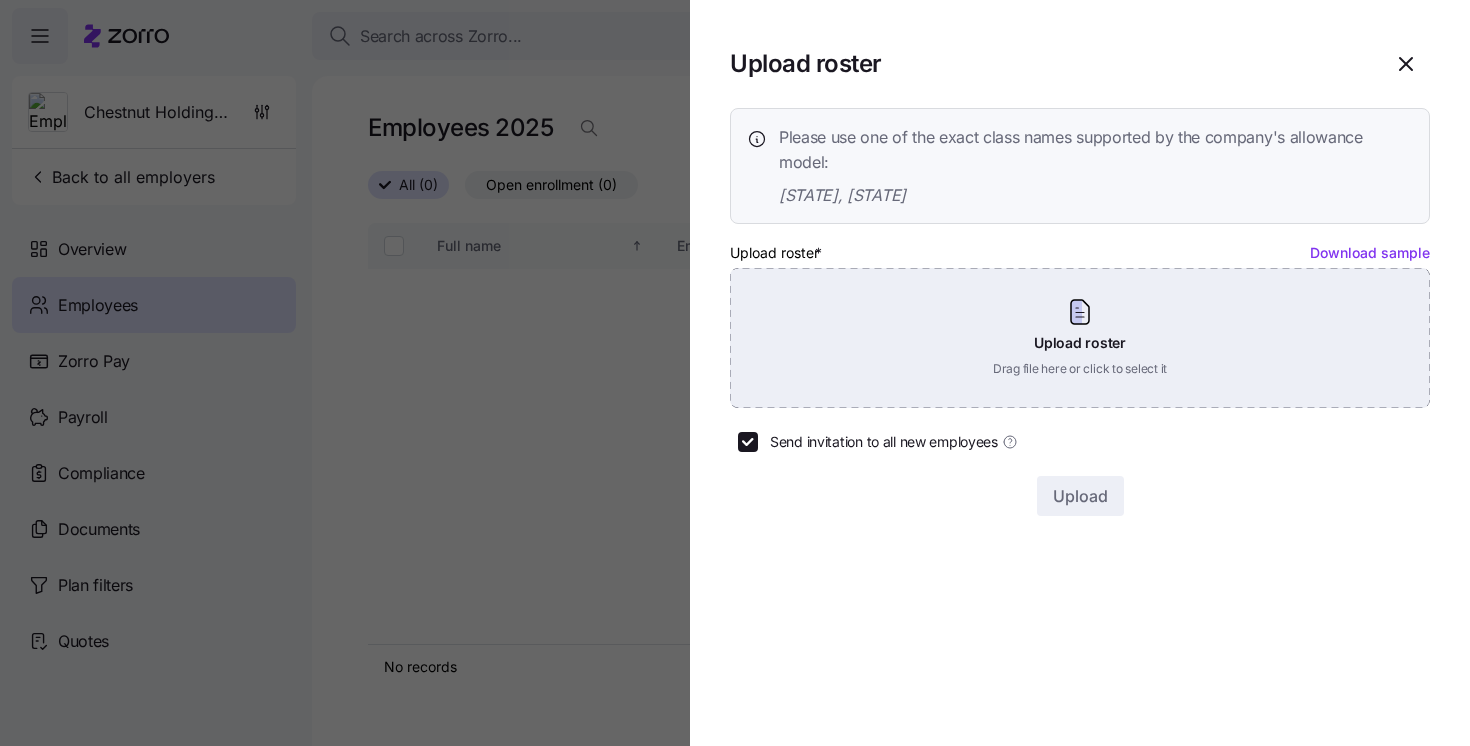 click on "Upload roster Drag file here or click to select it" at bounding box center (1080, 338) 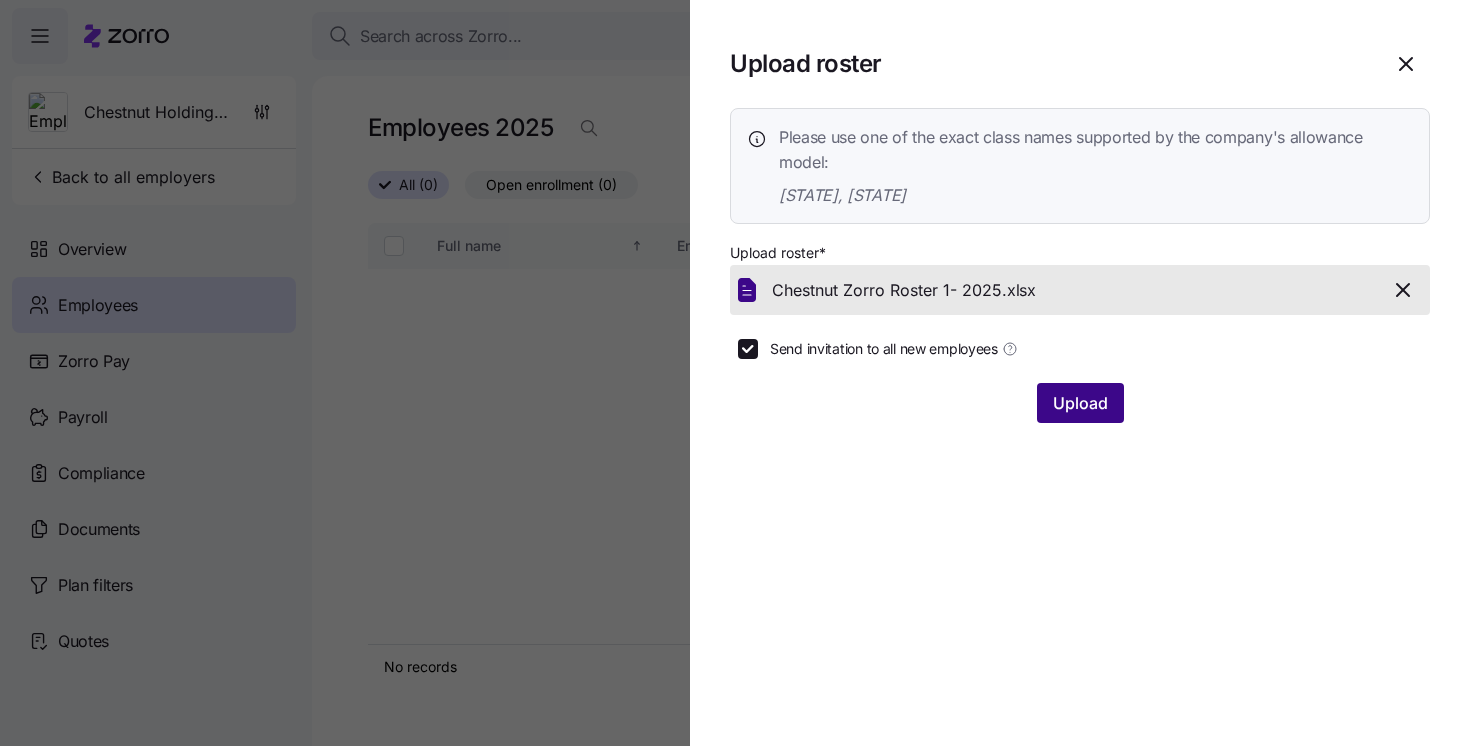 click on "Upload" at bounding box center (1080, 403) 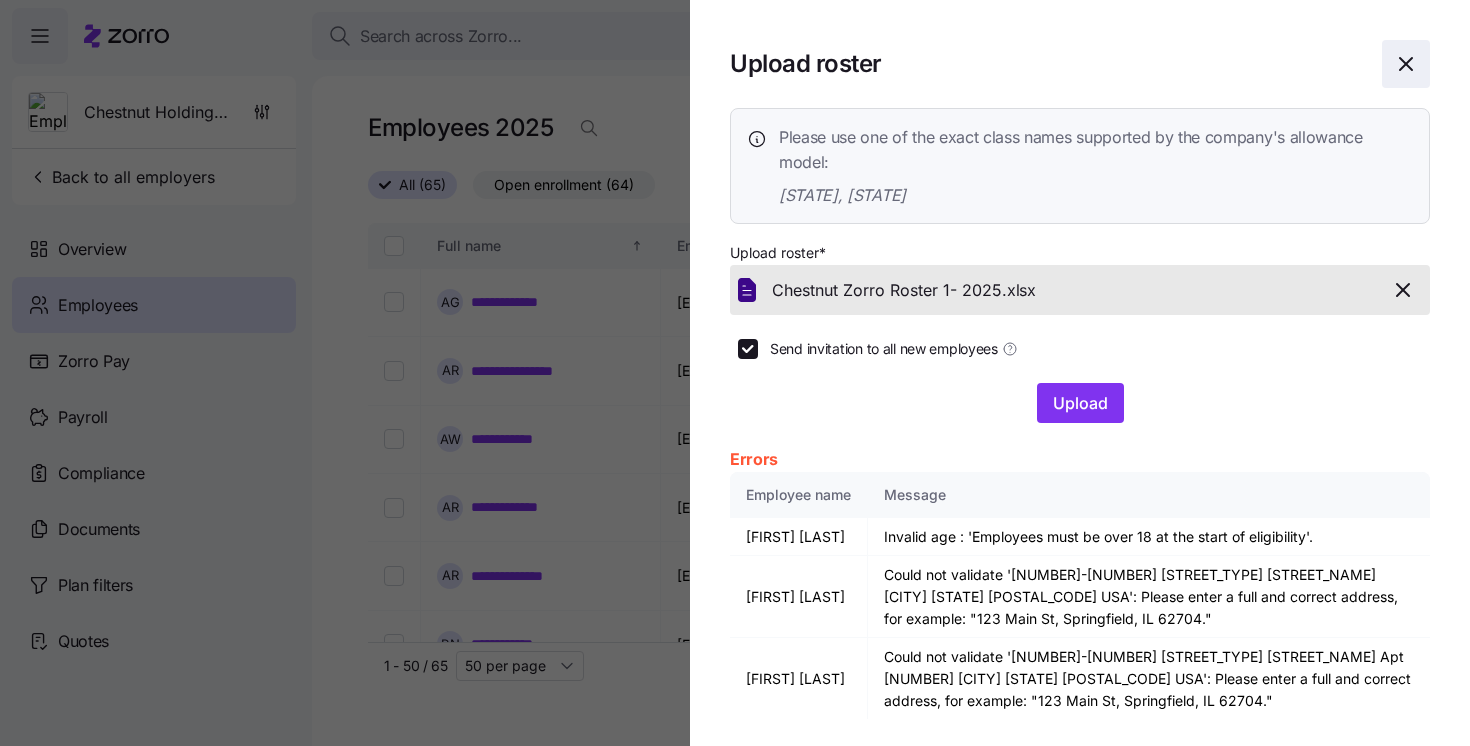 click 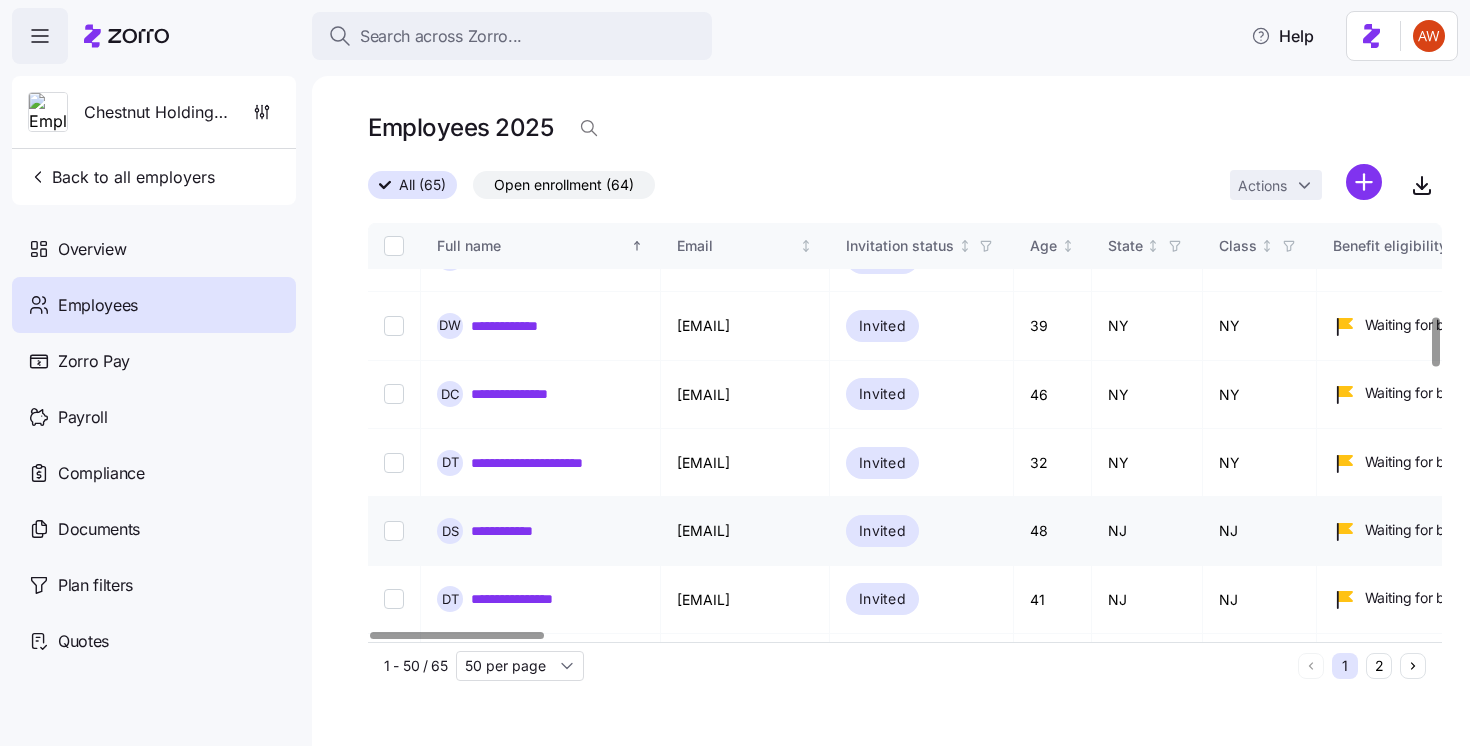 scroll, scrollTop: 787, scrollLeft: 0, axis: vertical 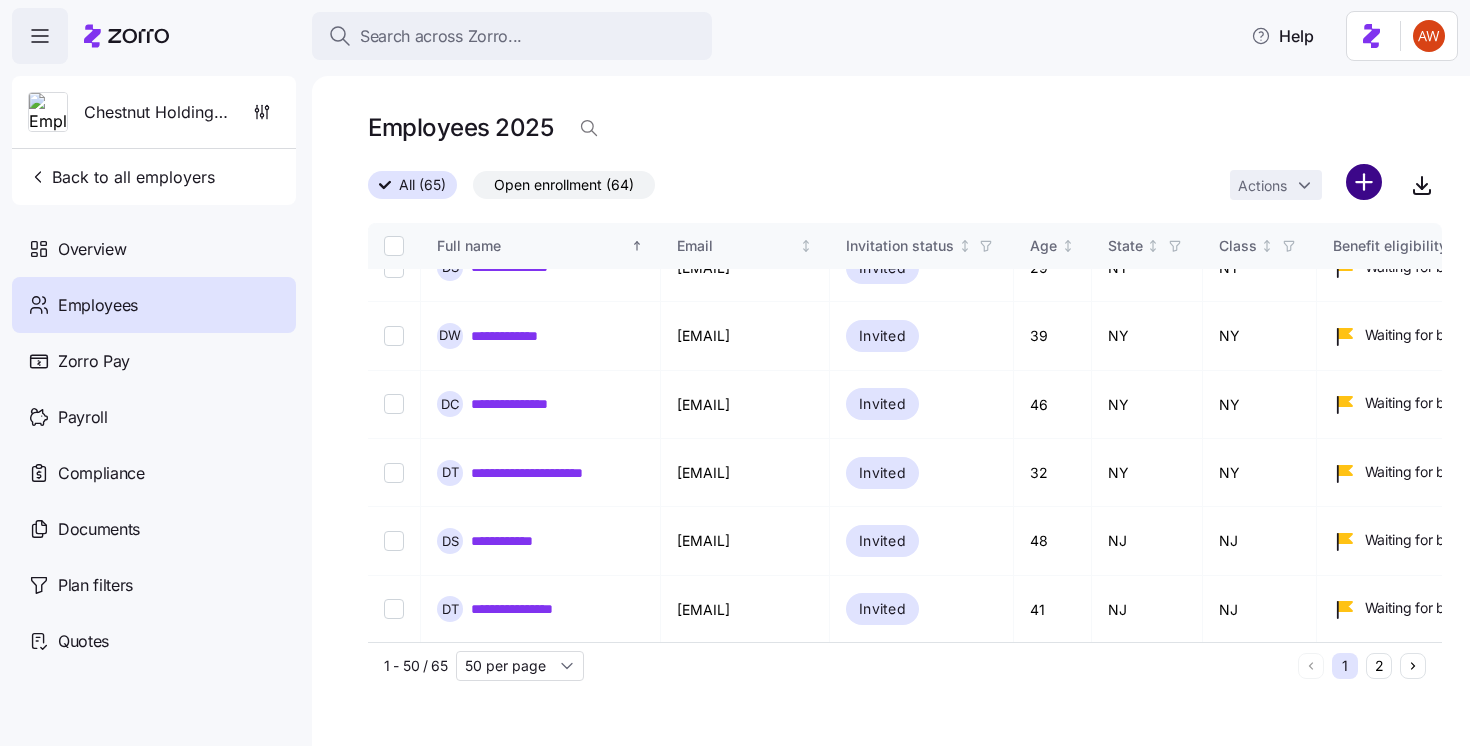 click on "**********" at bounding box center (735, 367) 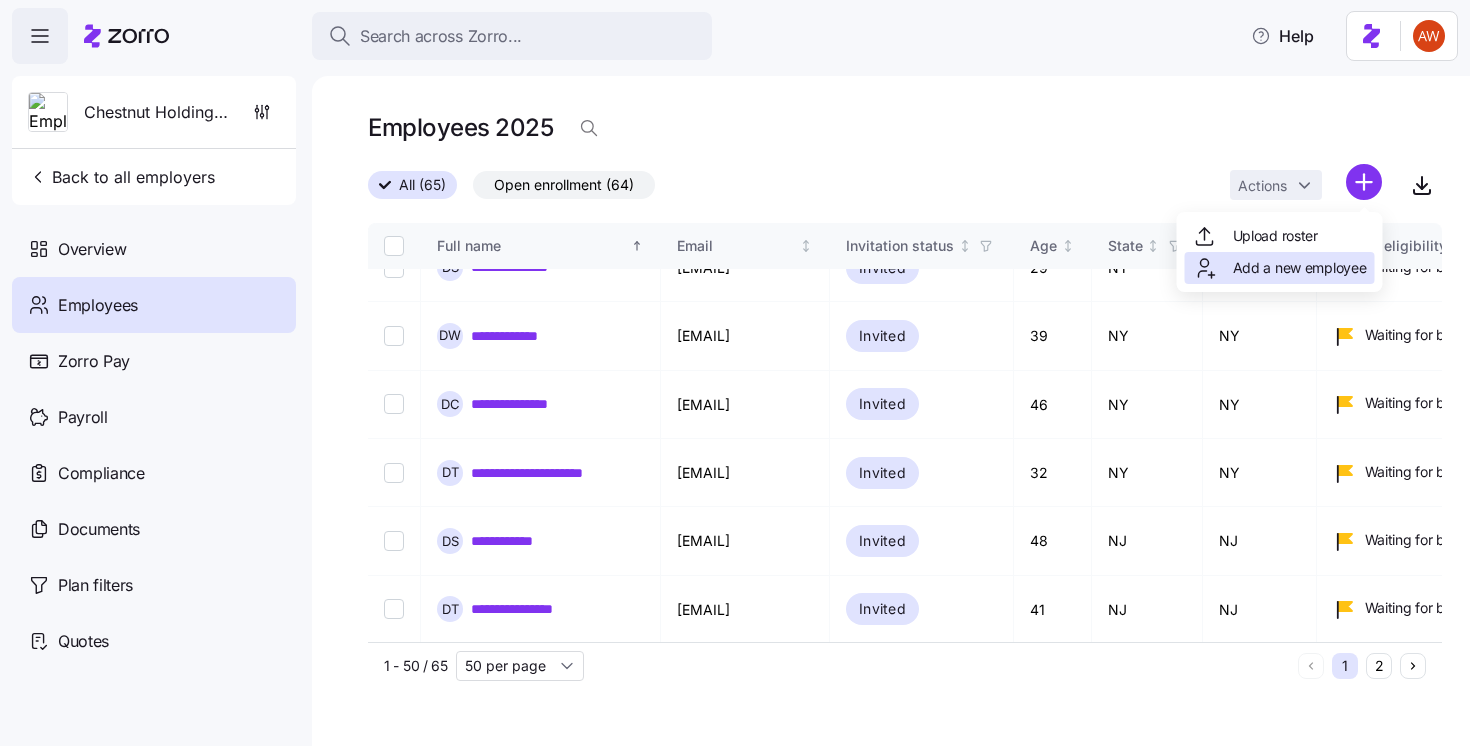 click on "Add a new employee" at bounding box center (1300, 268) 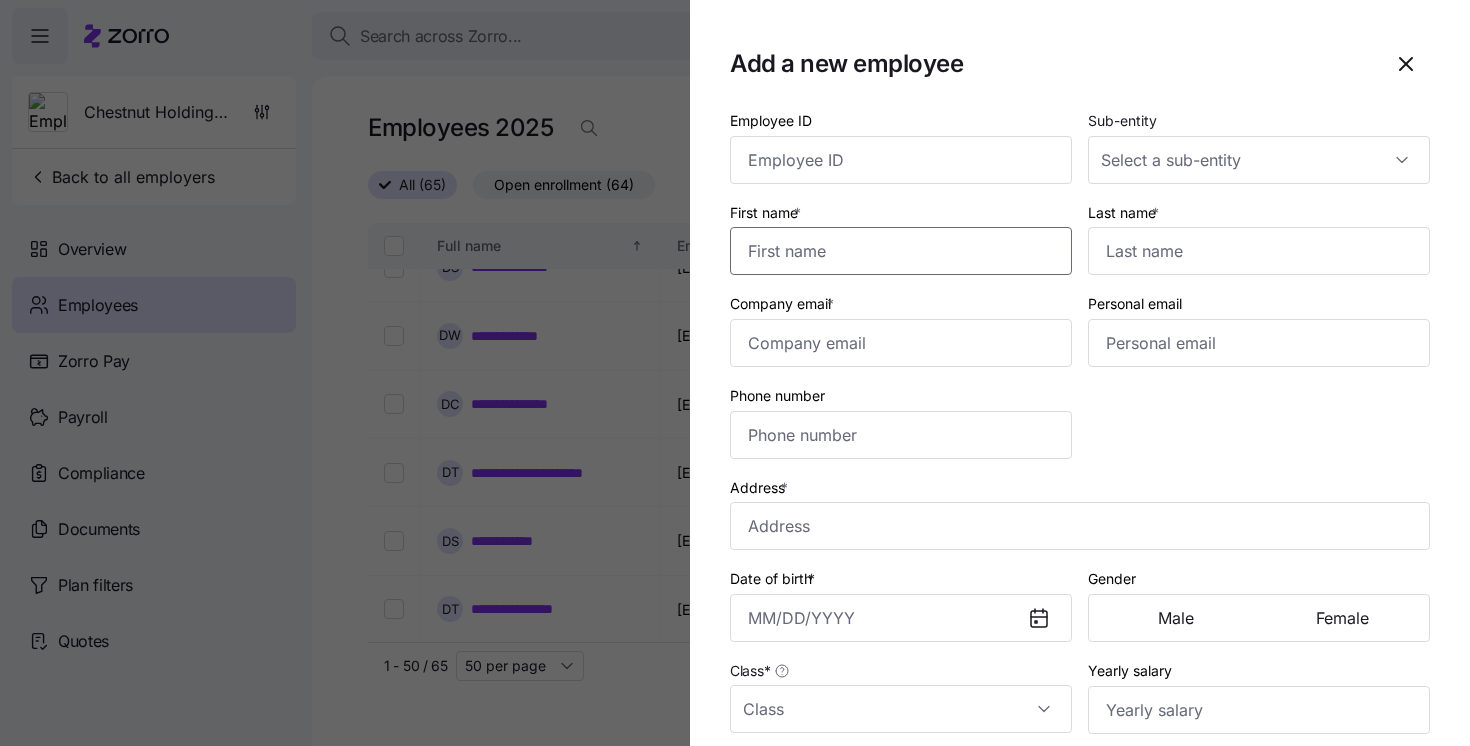 click on "First name  *" at bounding box center [901, 251] 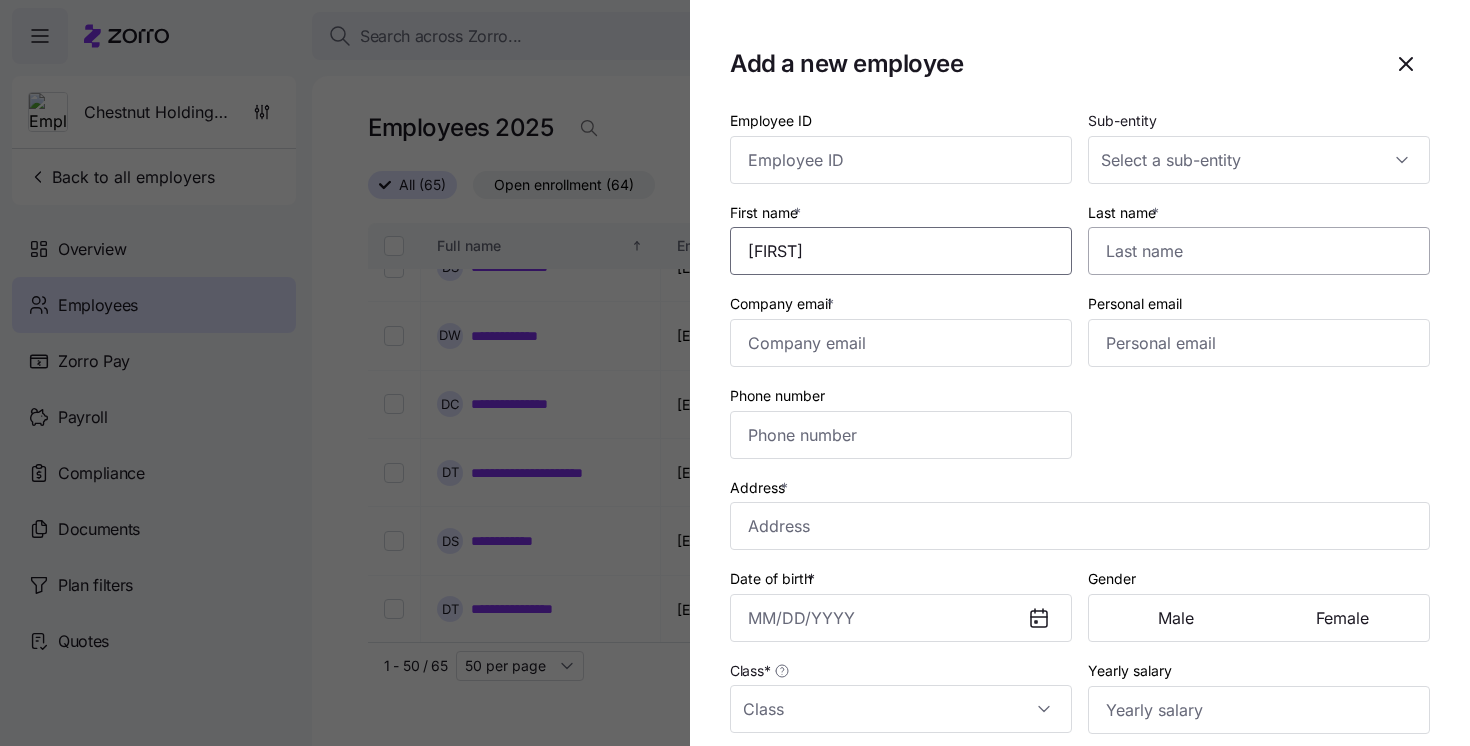 type on "[FIRST]" 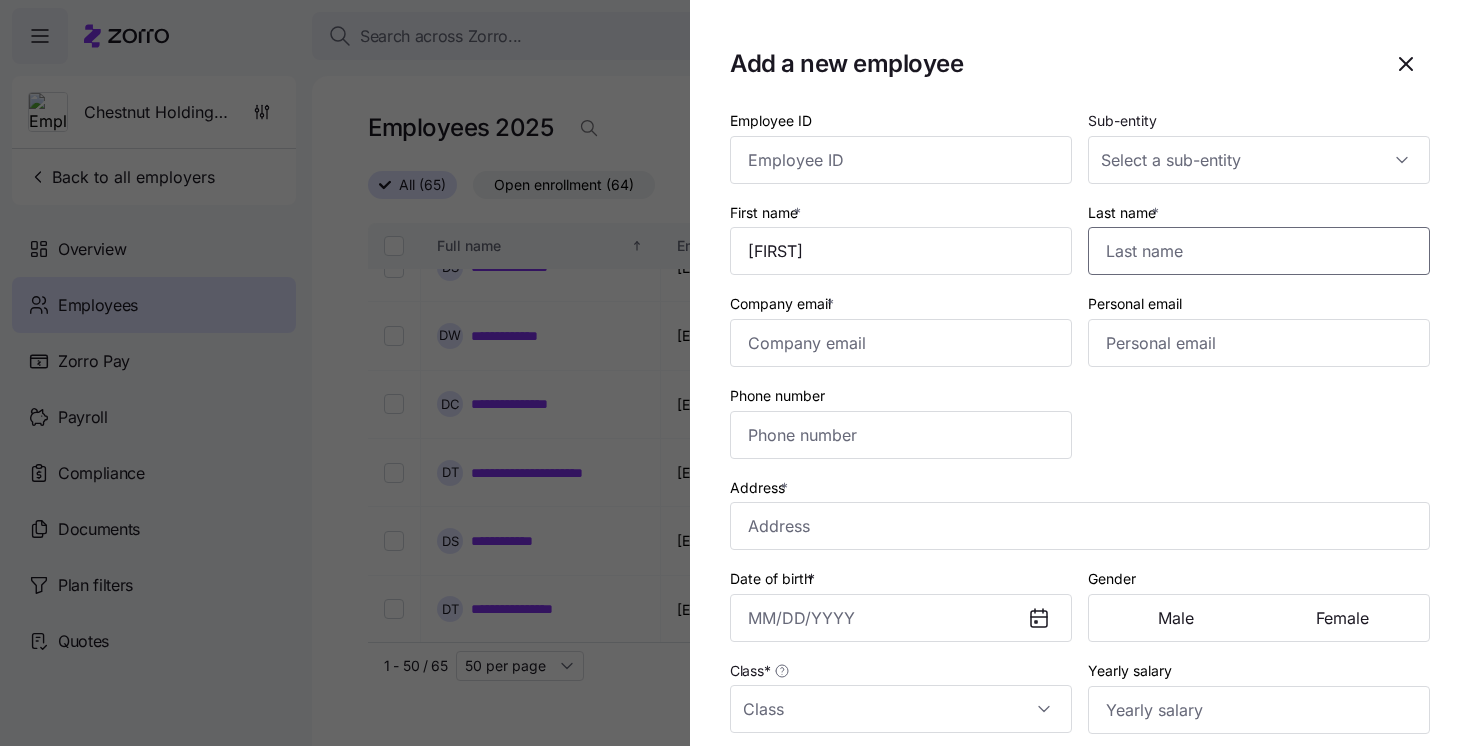 click on "Last name  *" at bounding box center (1259, 251) 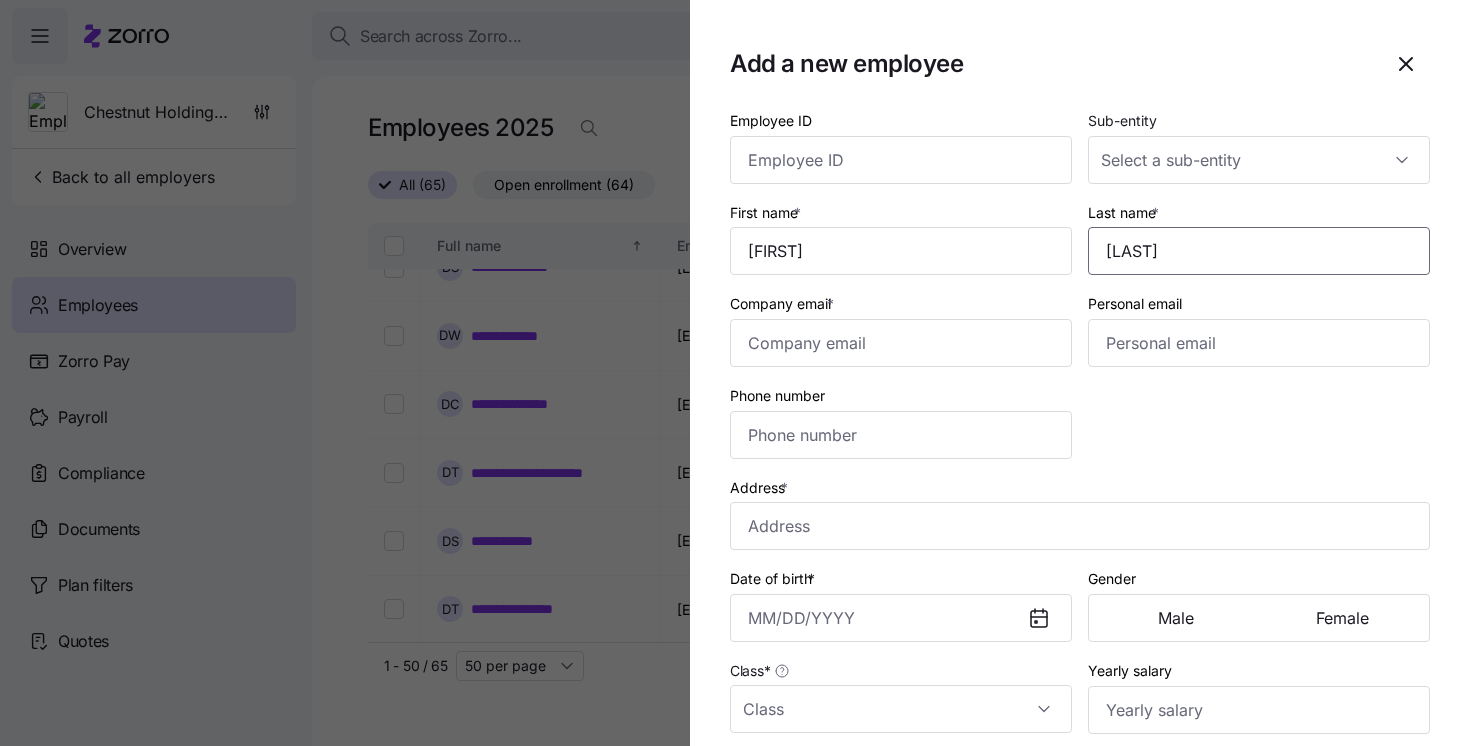 type on "[LAST]" 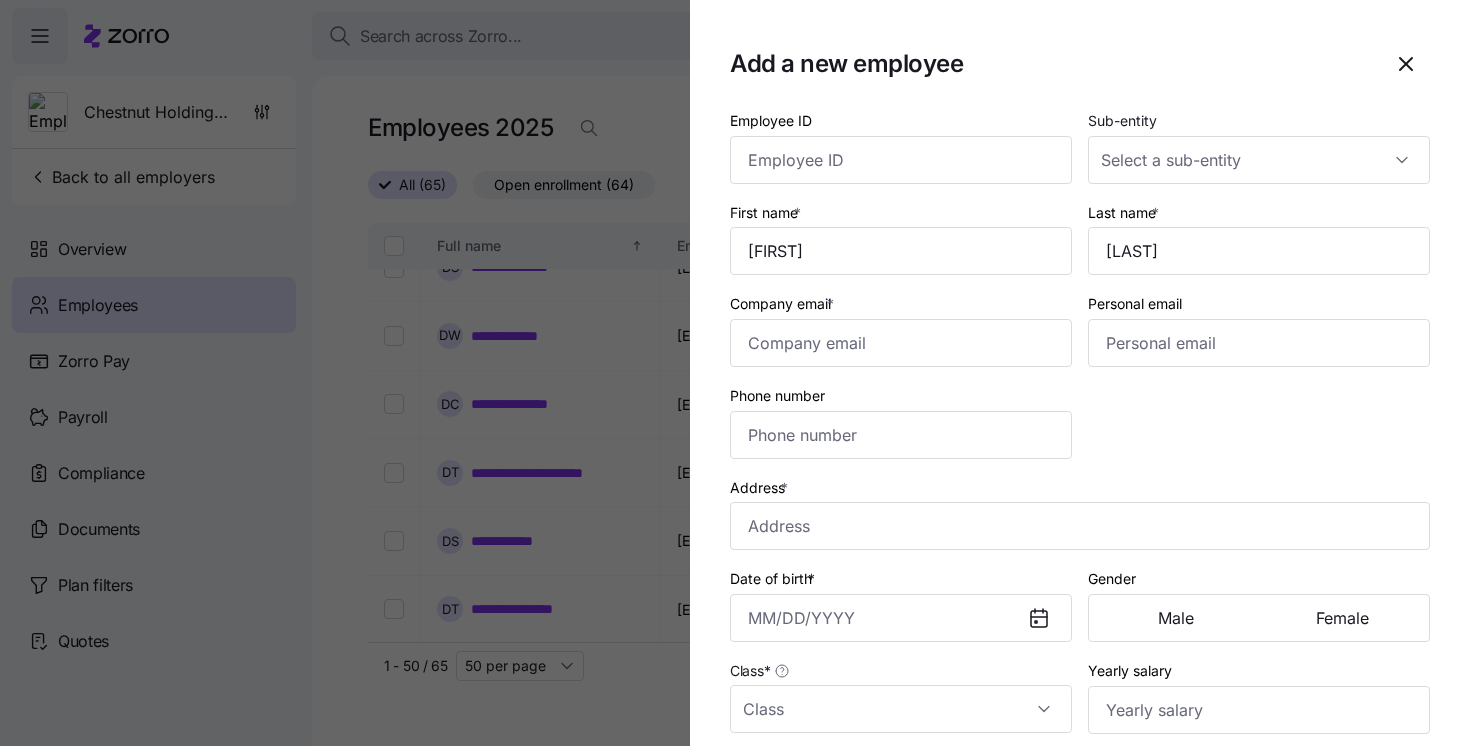 click on "Phone number" at bounding box center (901, 421) 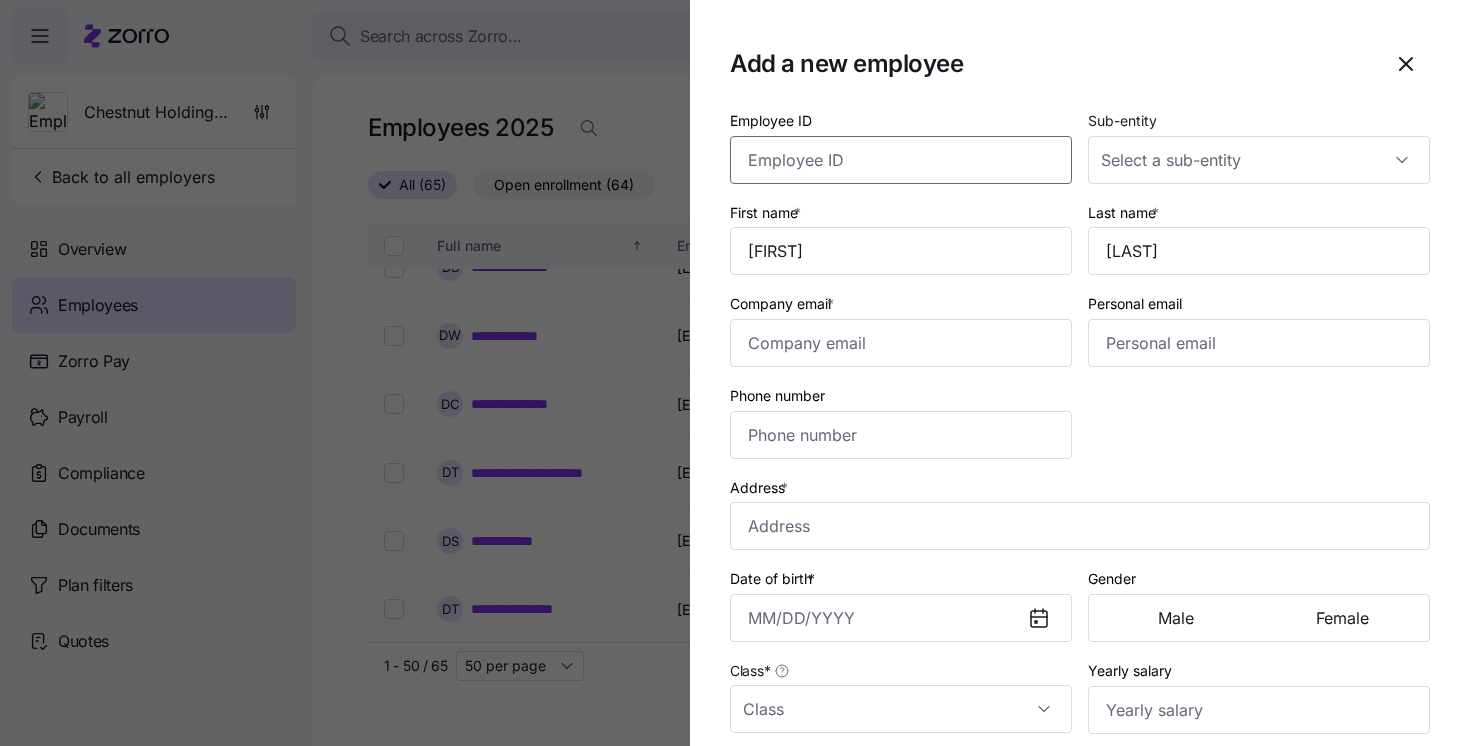 click on "Employee ID" at bounding box center (901, 160) 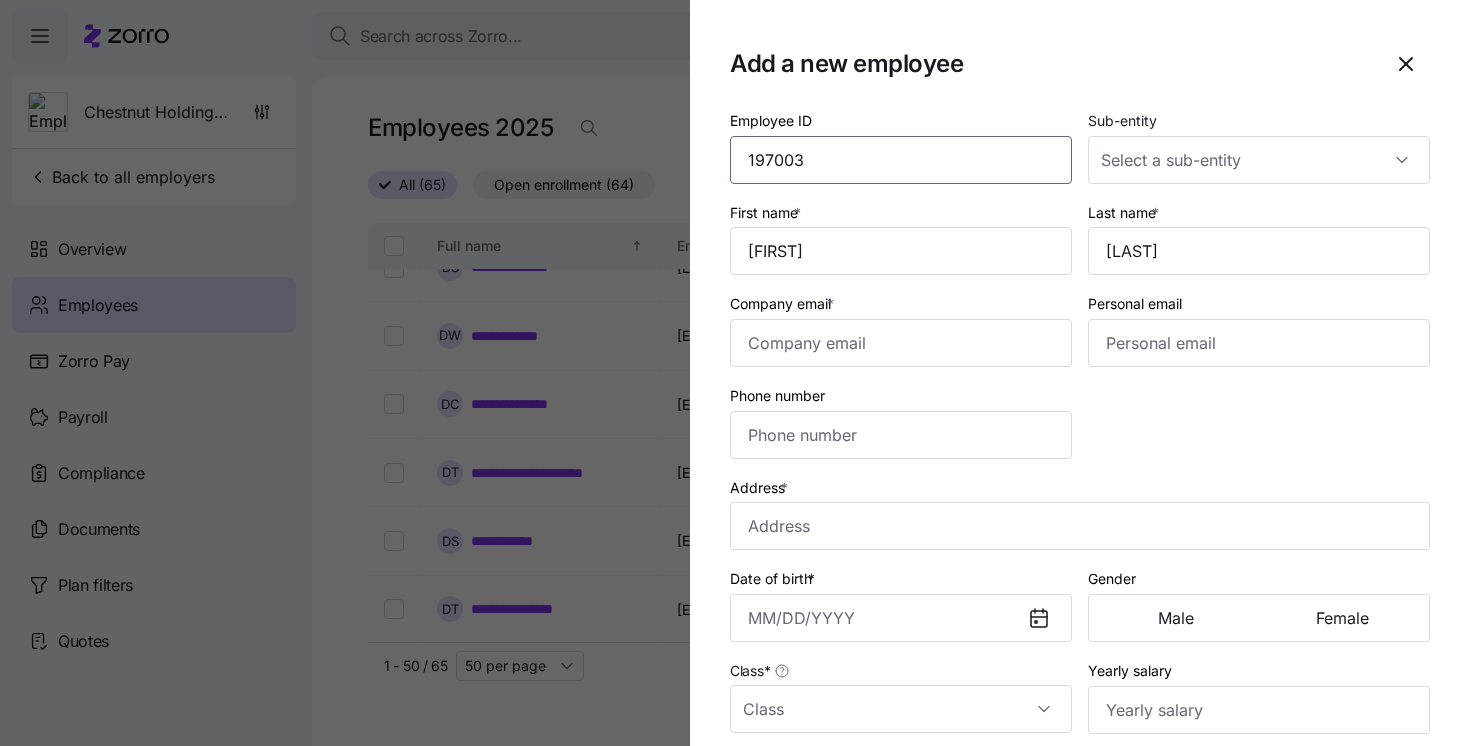 type on "197003" 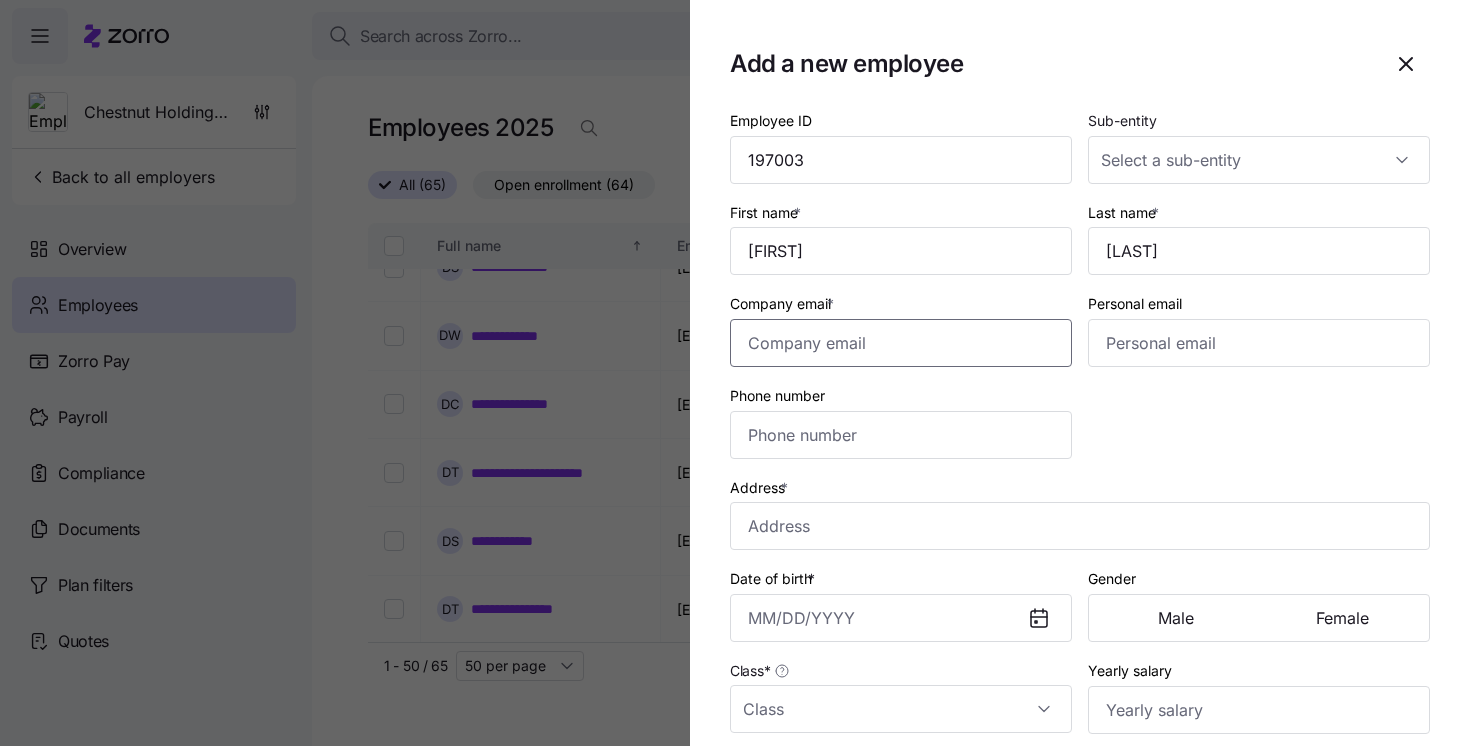 click on "Company email  *" at bounding box center [901, 343] 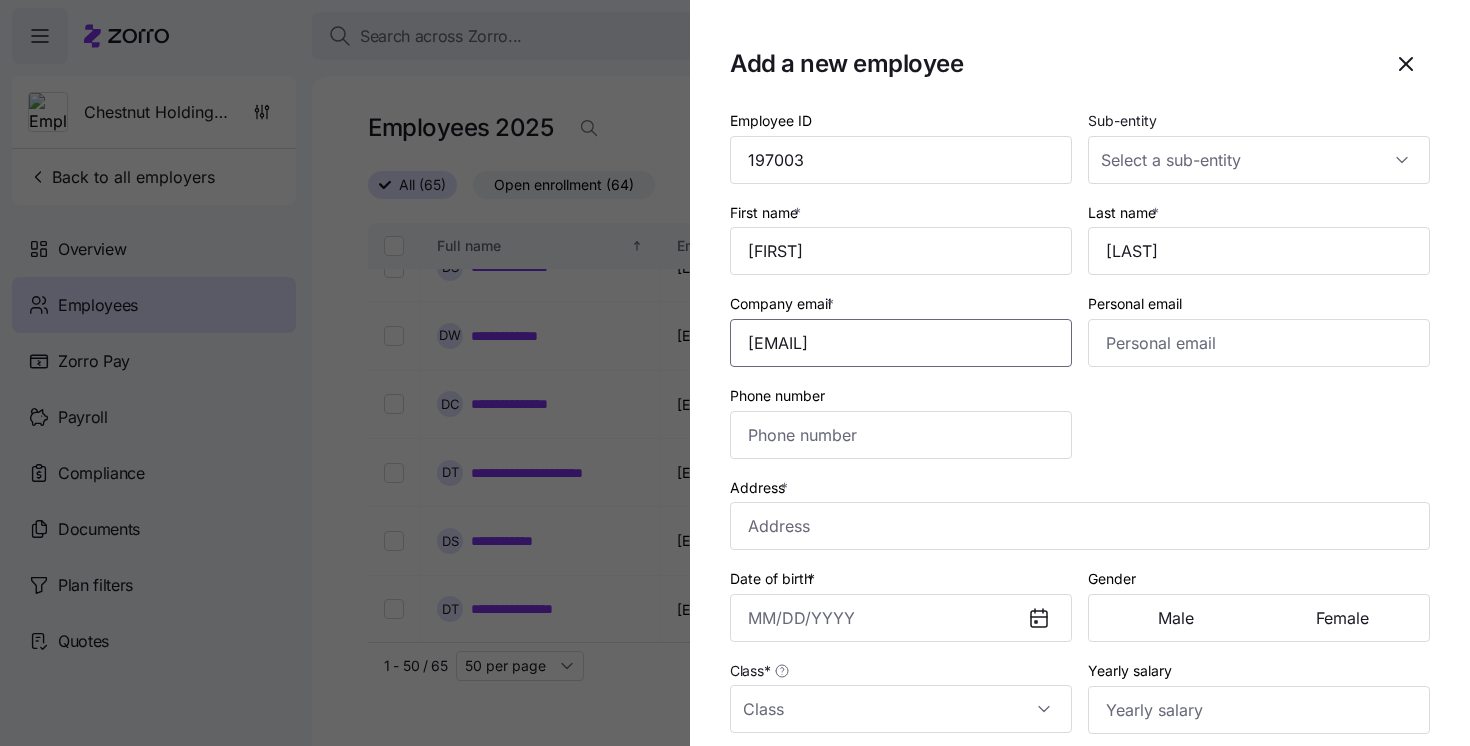 type on "[EMAIL]" 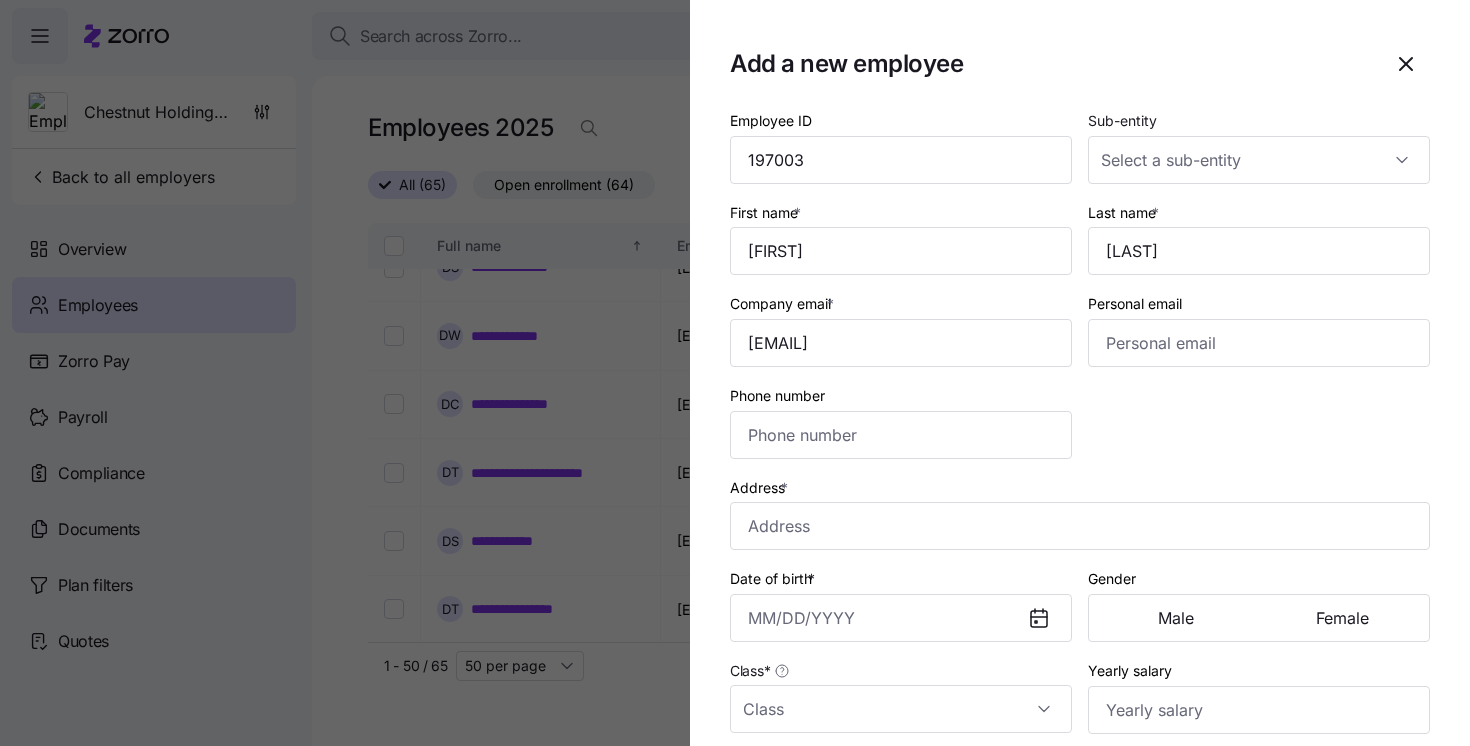 click on "Employee ID [NUMBER] Sub-entity First name  * [FIRST] Last name  * [LAST] Company email  * [EMAIL] Personal email Phone number Address  * Date of birth  * Gender Male Female Class  * Yearly salary Hire date  * Eligibility start date SSN Employment Type  * Wage Type  *" at bounding box center (1080, 559) 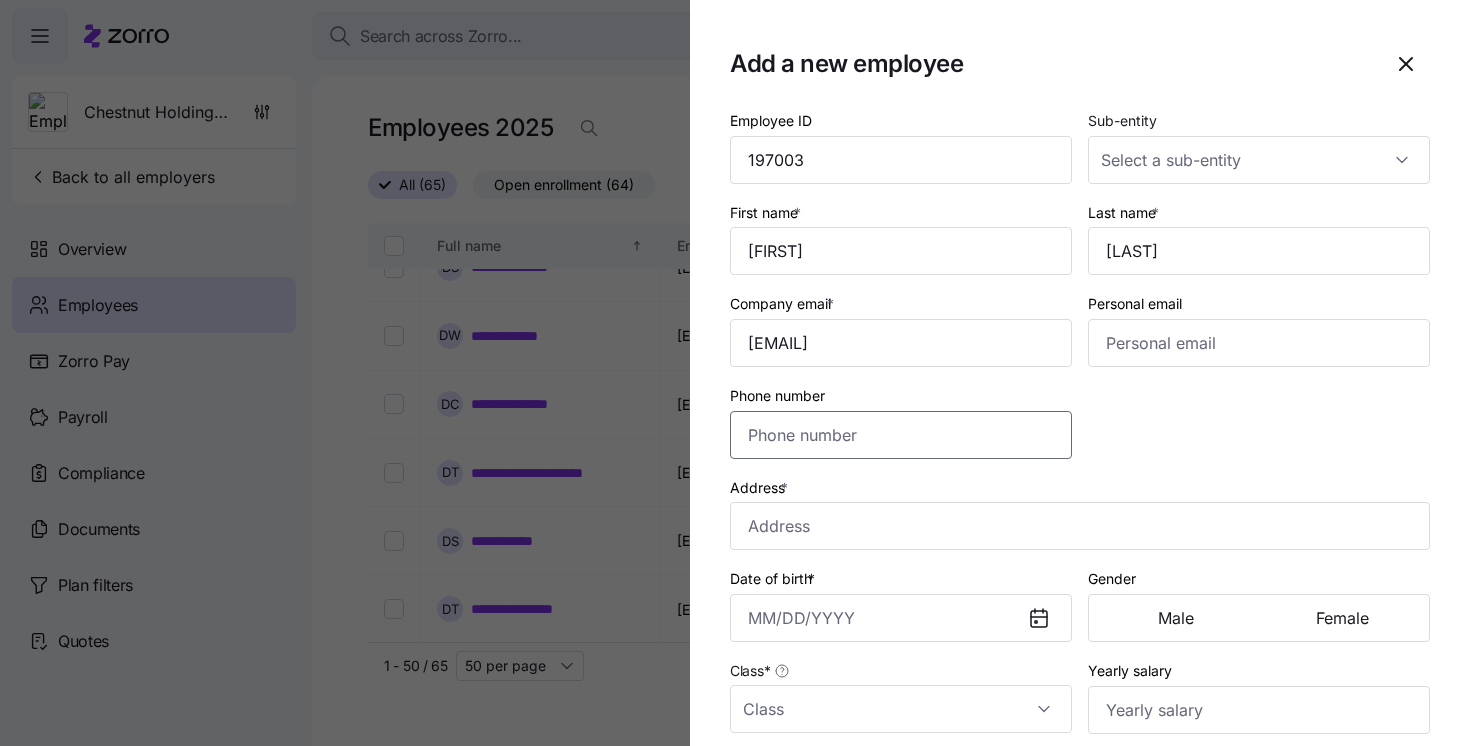 click on "Phone number" at bounding box center [901, 435] 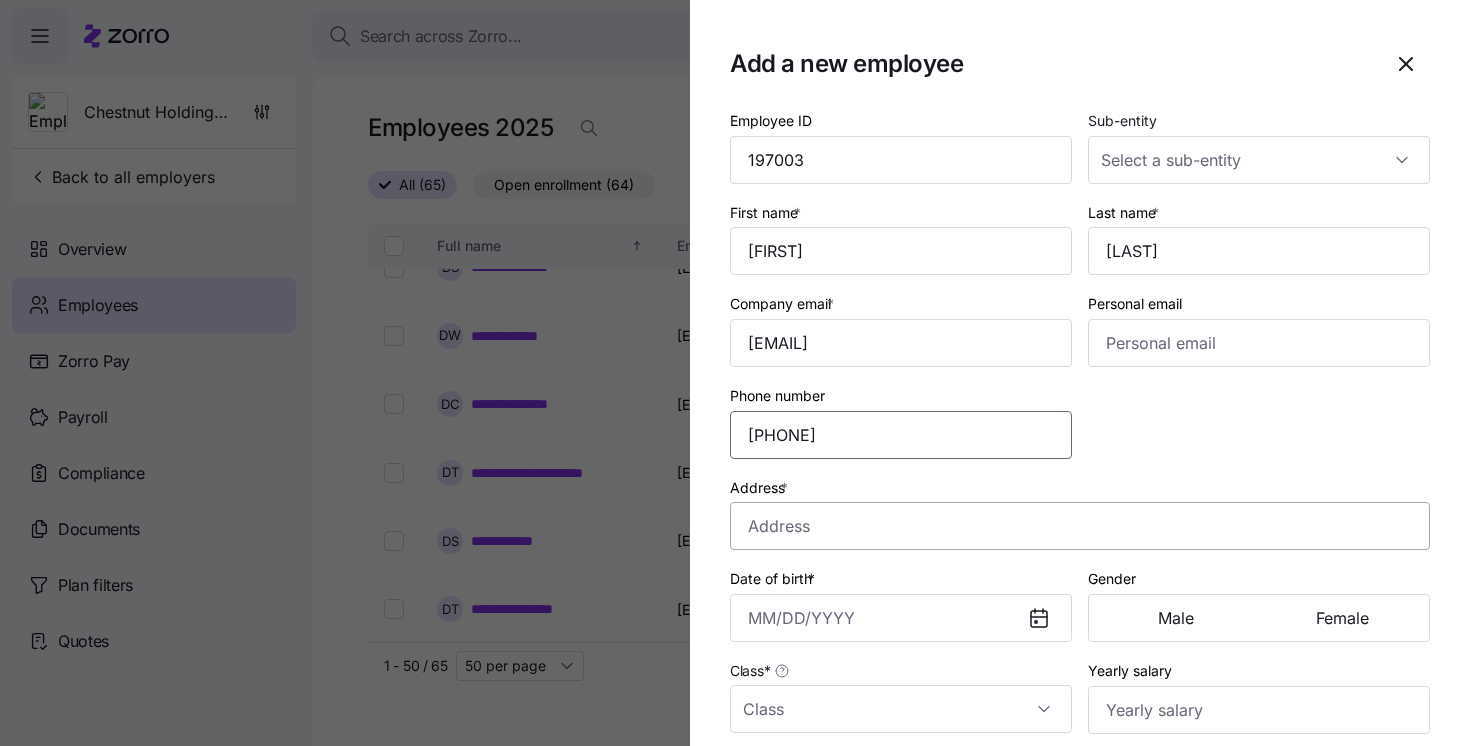 type on "[PHONE]" 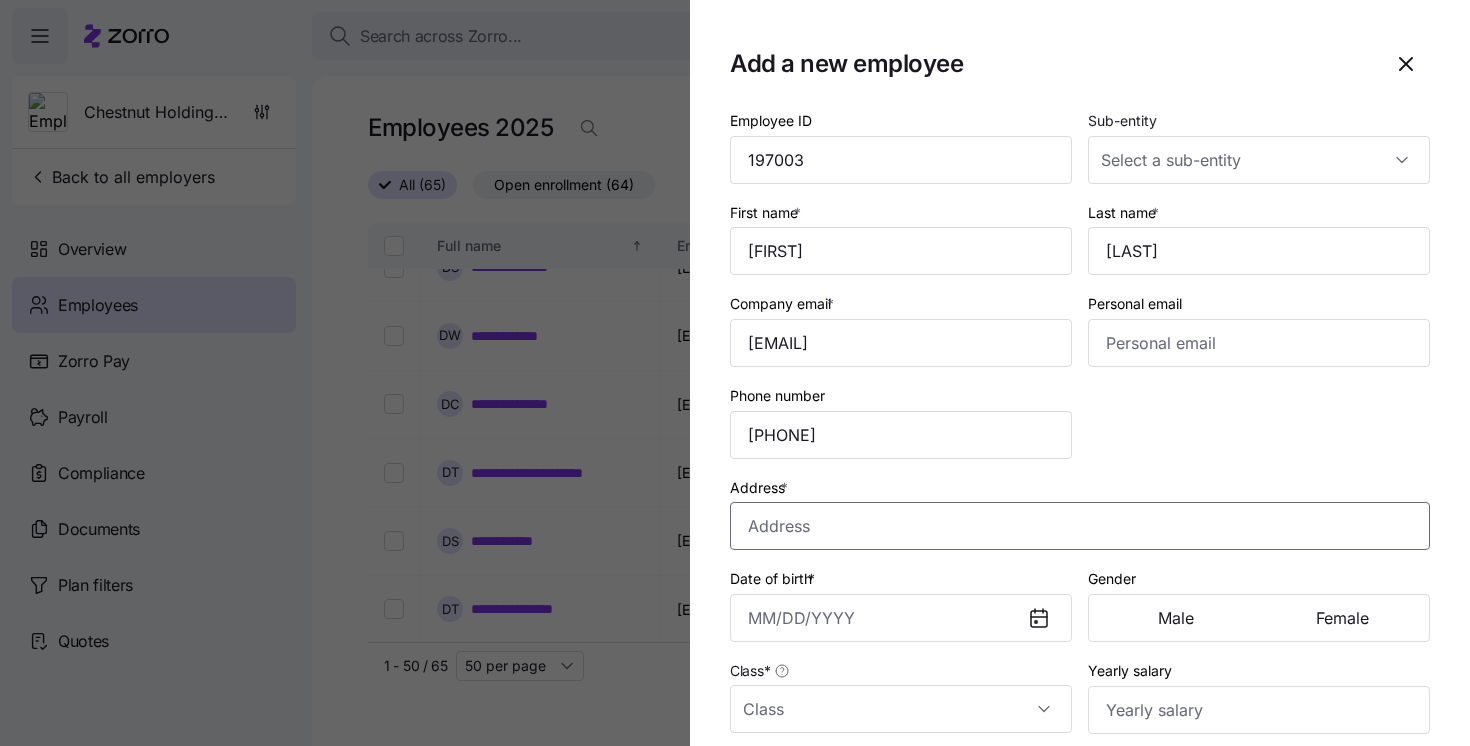 click on "Address  *" at bounding box center [1080, 526] 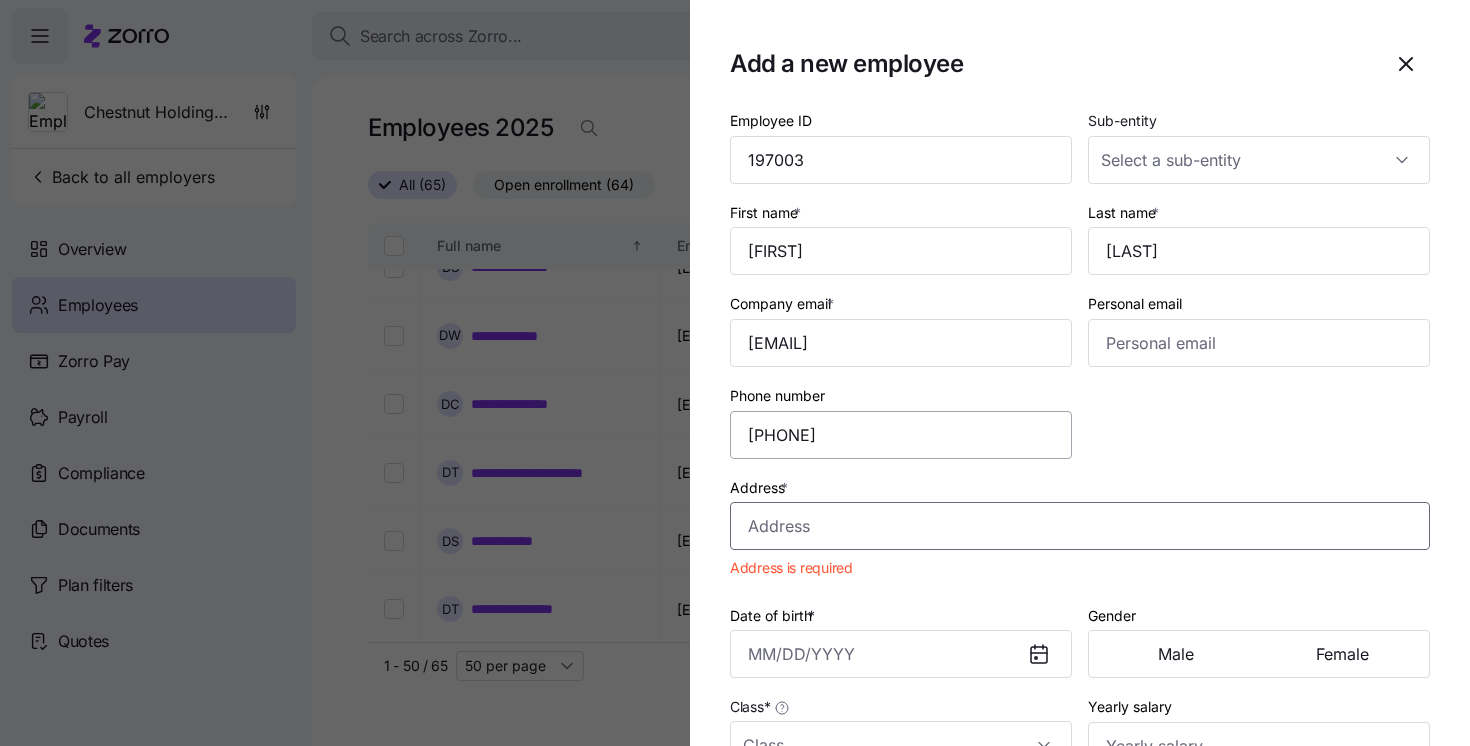 paste on "[NUMBER]-[NUMBER] [STREET_TYPE] [STREET_NAME] [CITY] [STATE] [POSTAL_CODE] USA" 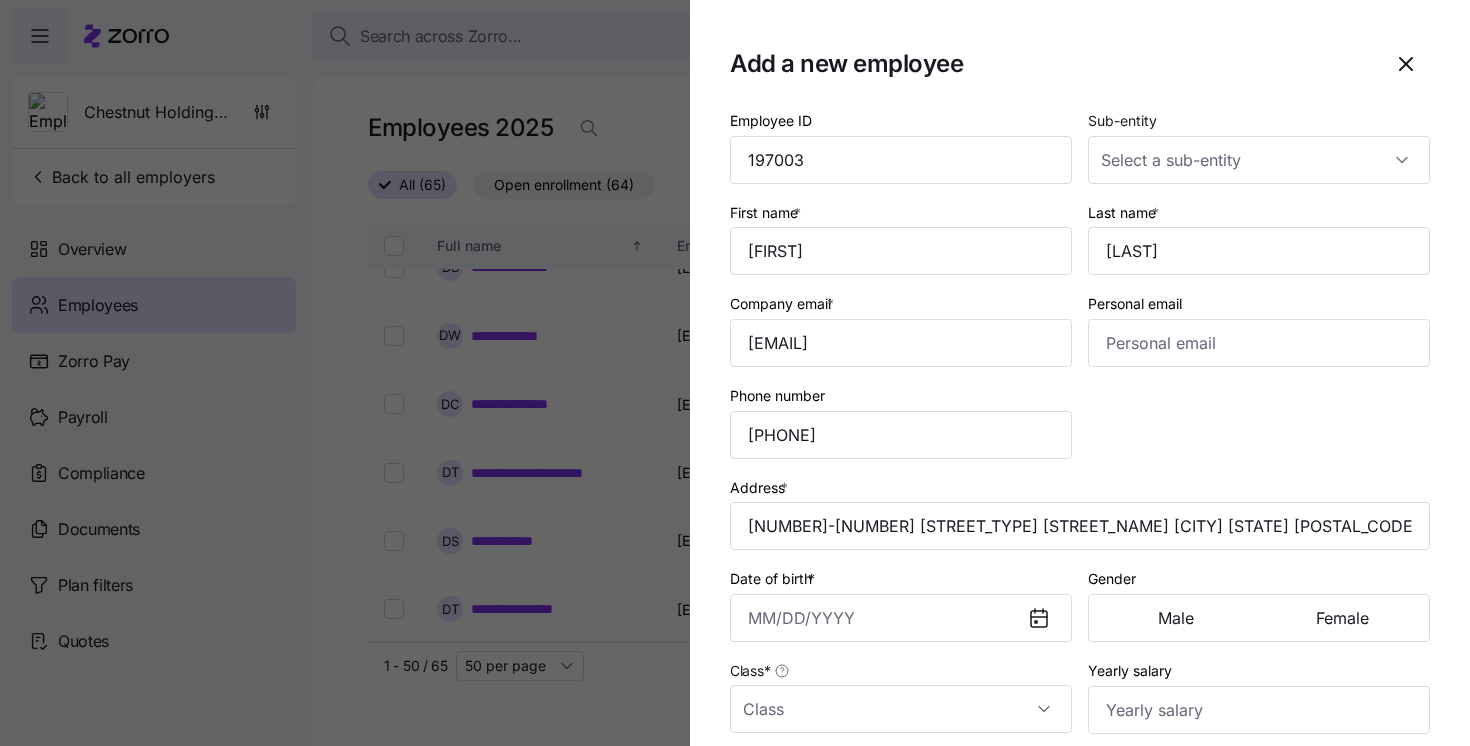 click on "Employee ID [NUMBER] Sub-entity First name  * [FIRST] Last name  * [LAST] Company email  * [EMAIL] Personal email Phone number [PHONE] Address  * [NUMBER]-[NUMBER] [STREET_TYPE] [STREET_NAME]   [CITY] [STATE] [POSTAL_CODE] USA Date of birth  * Gender Male Female Class  * Yearly salary Hire date  * Eligibility start date SSN Employment Type  * Wage Type  *" at bounding box center (1080, 559) 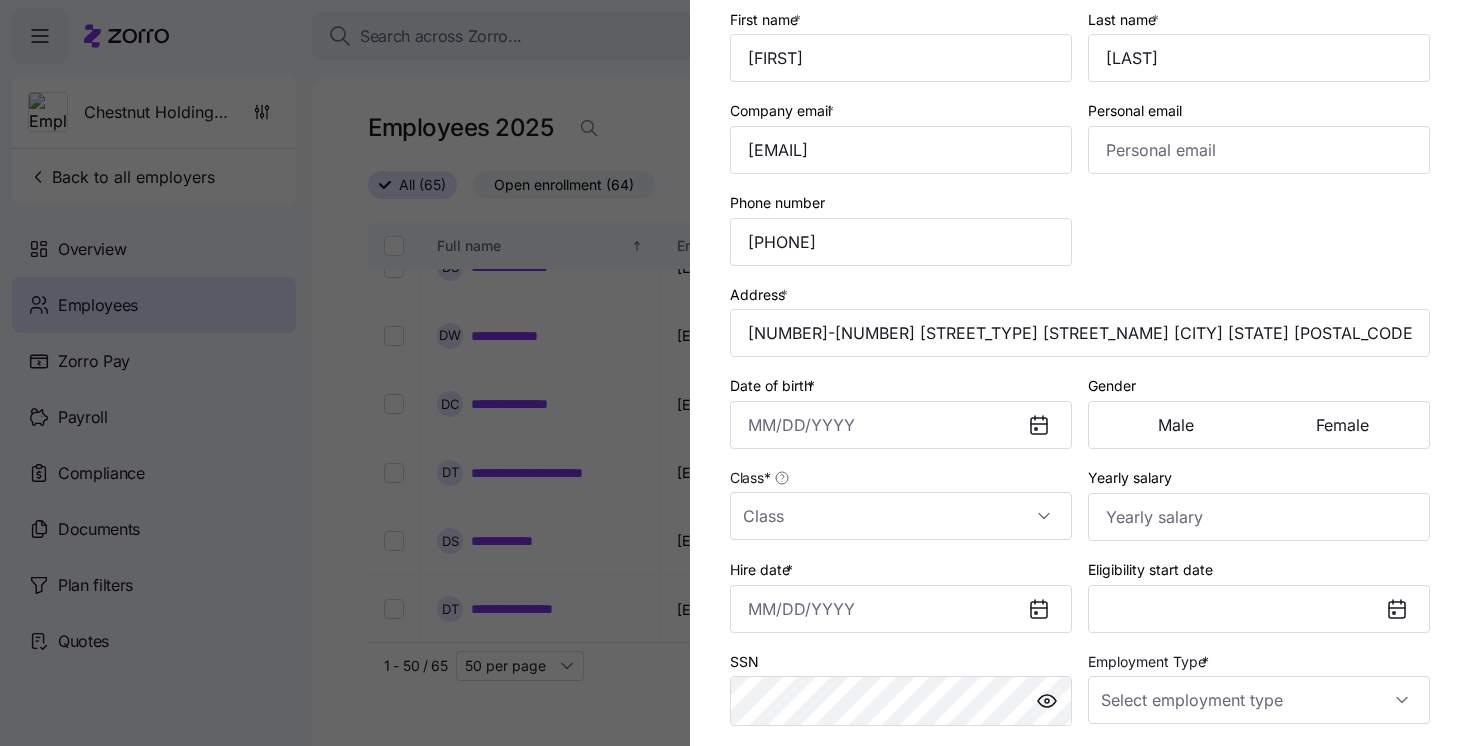 scroll, scrollTop: 195, scrollLeft: 0, axis: vertical 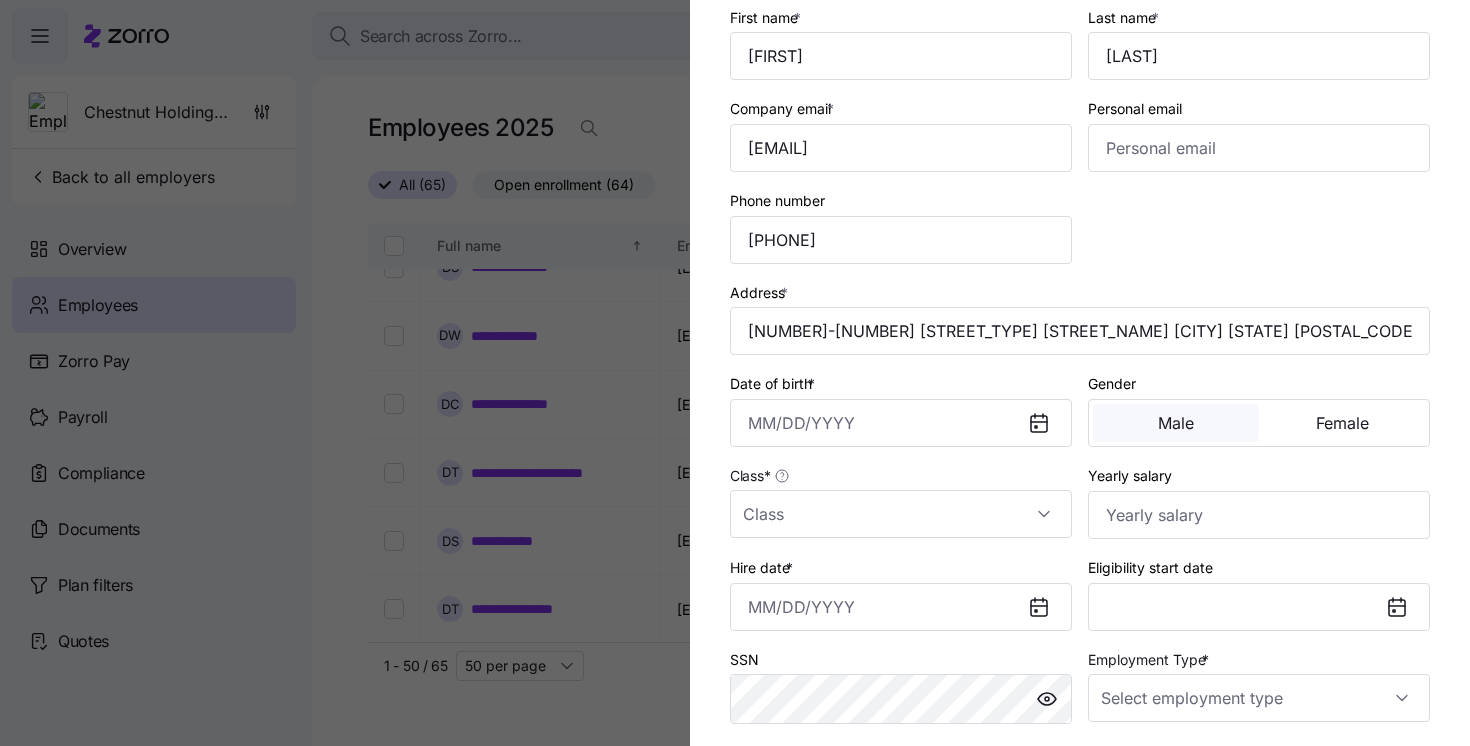 click on "Male" at bounding box center (1176, 423) 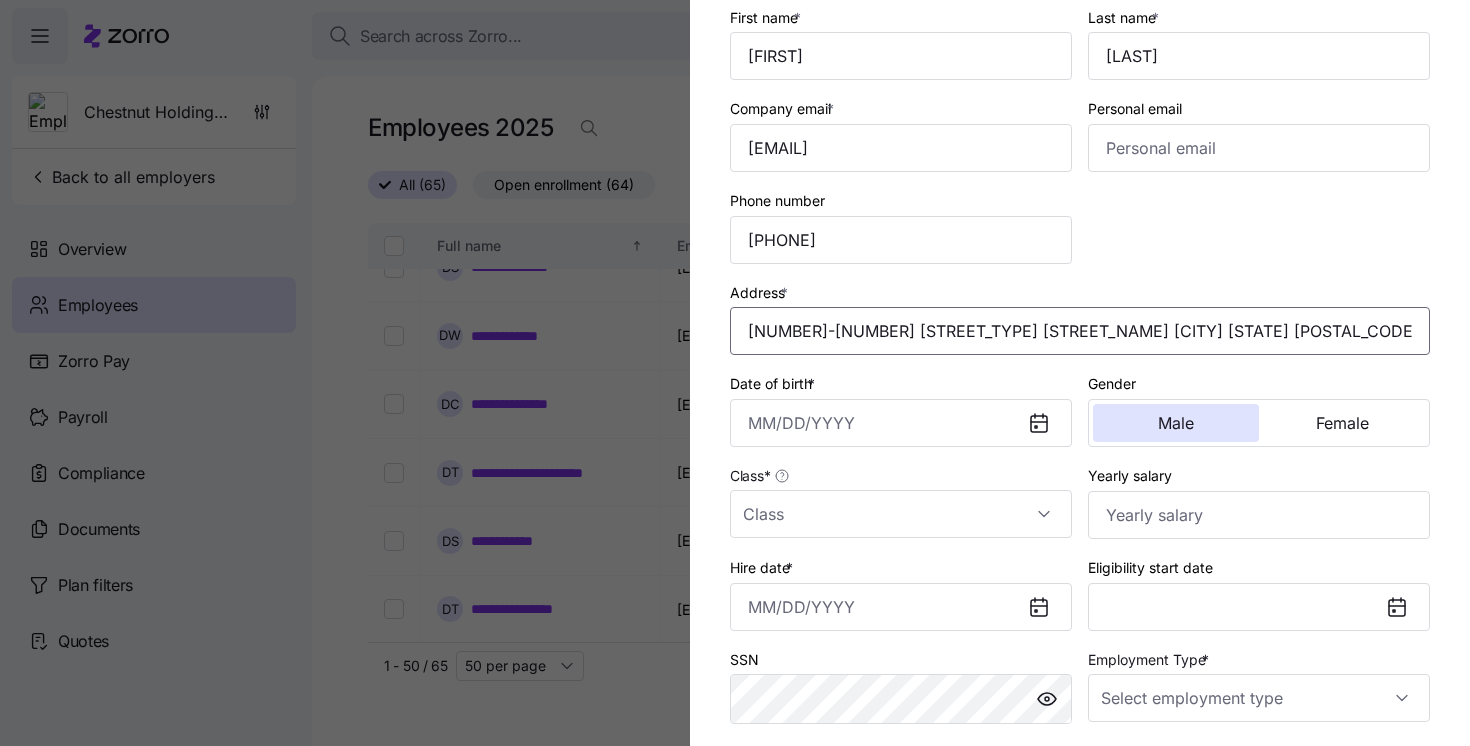 click on "[NUMBER]-[NUMBER] [STREET_TYPE] [STREET_NAME] [CITY] [STATE] [POSTAL_CODE] USA" at bounding box center (1080, 331) 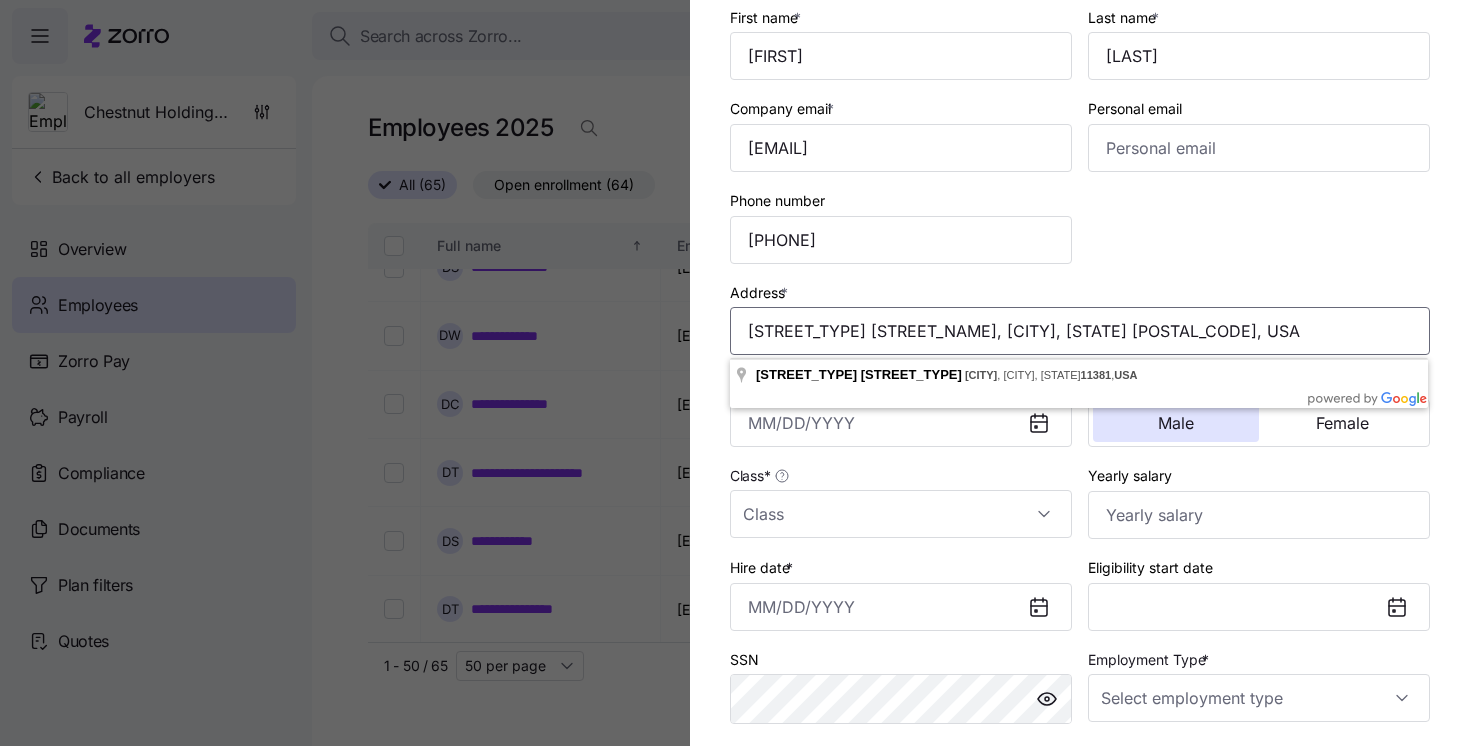 drag, startPoint x: 1063, startPoint y: 333, endPoint x: 651, endPoint y: 328, distance: 412.03033 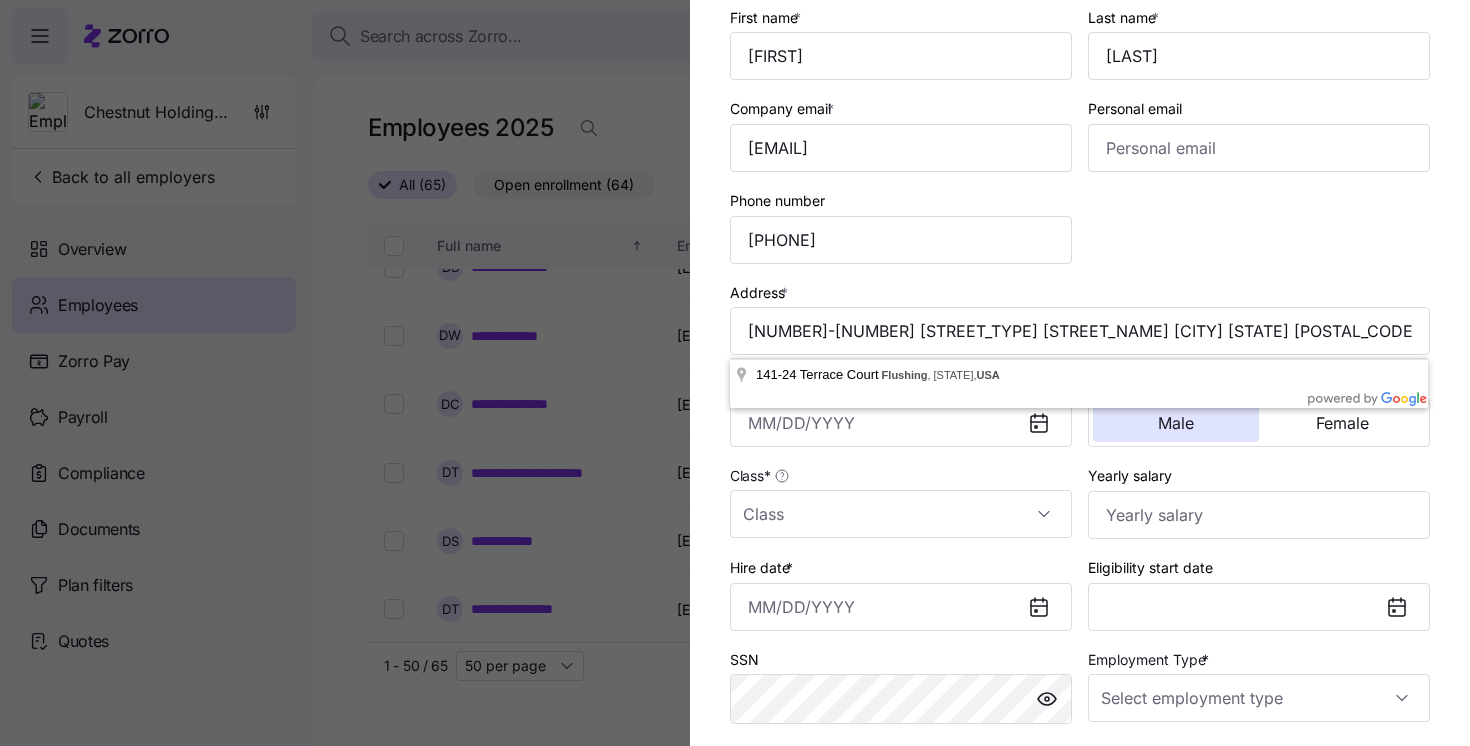 click on "Address  * [NUMBER] [STREET]   [CITY], [STATE] [POSTAL_CODE] [COUNTRY]" at bounding box center (1080, 318) 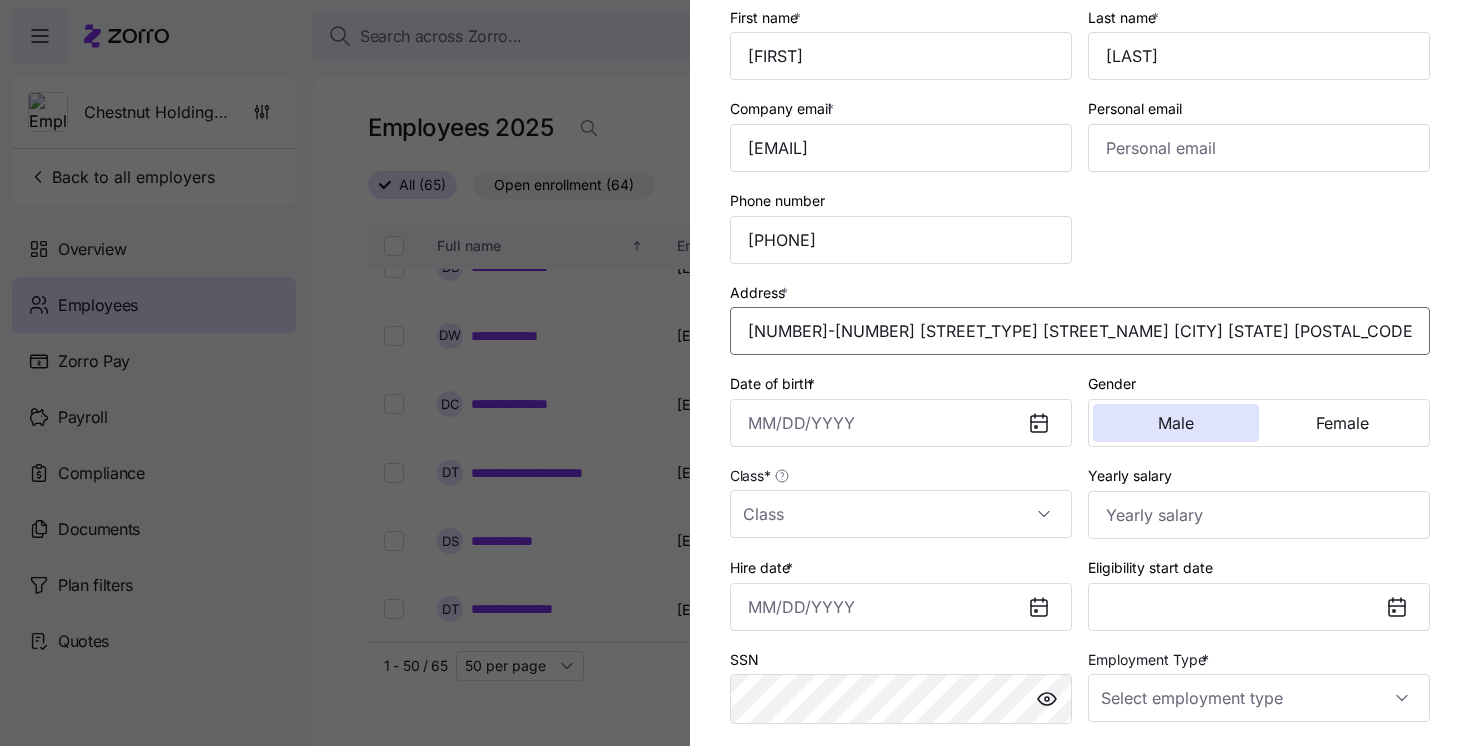 click on "[NUMBER]-[NUMBER] [STREET_TYPE] [STREET_NAME] [CITY] [STATE] [POSTAL_CODE] USA" at bounding box center [1080, 331] 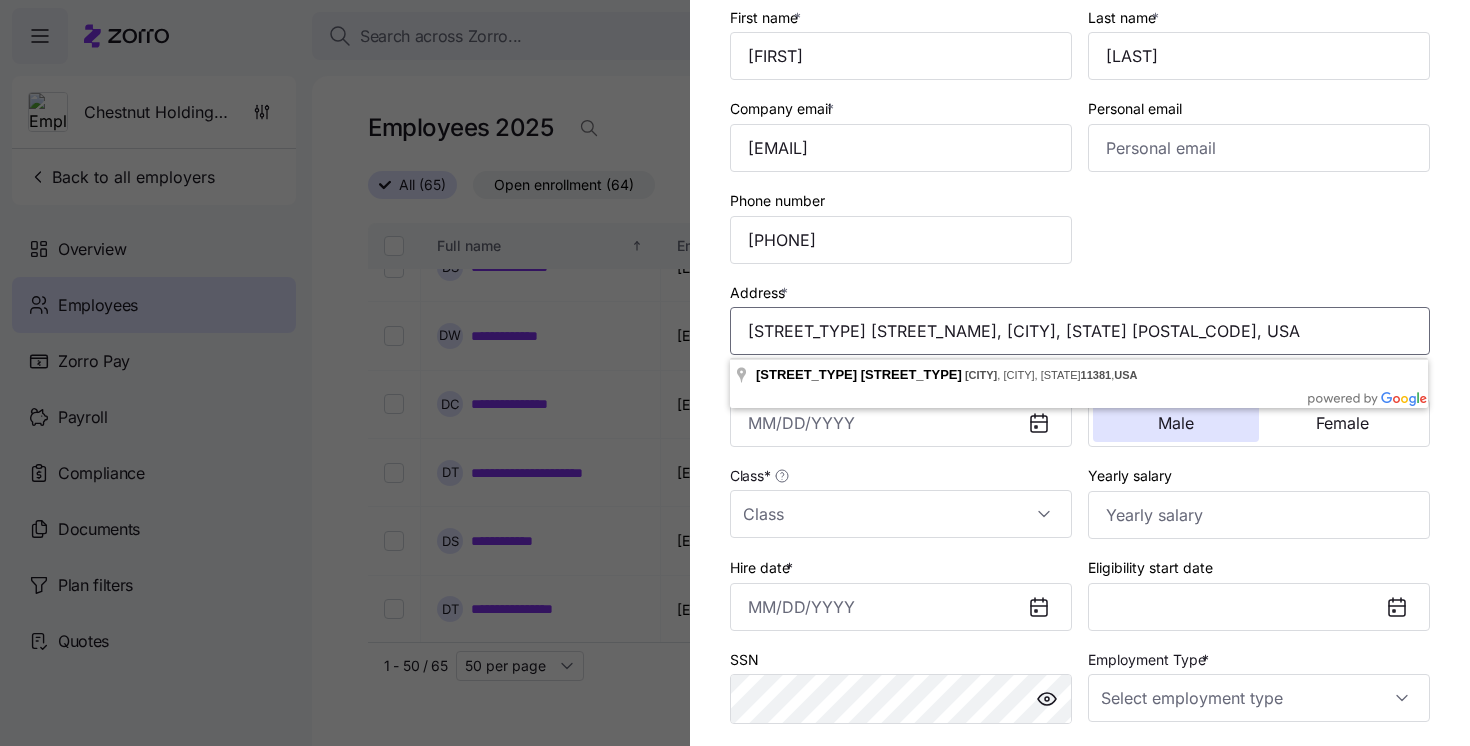 drag, startPoint x: 1046, startPoint y: 335, endPoint x: 716, endPoint y: 331, distance: 330.02423 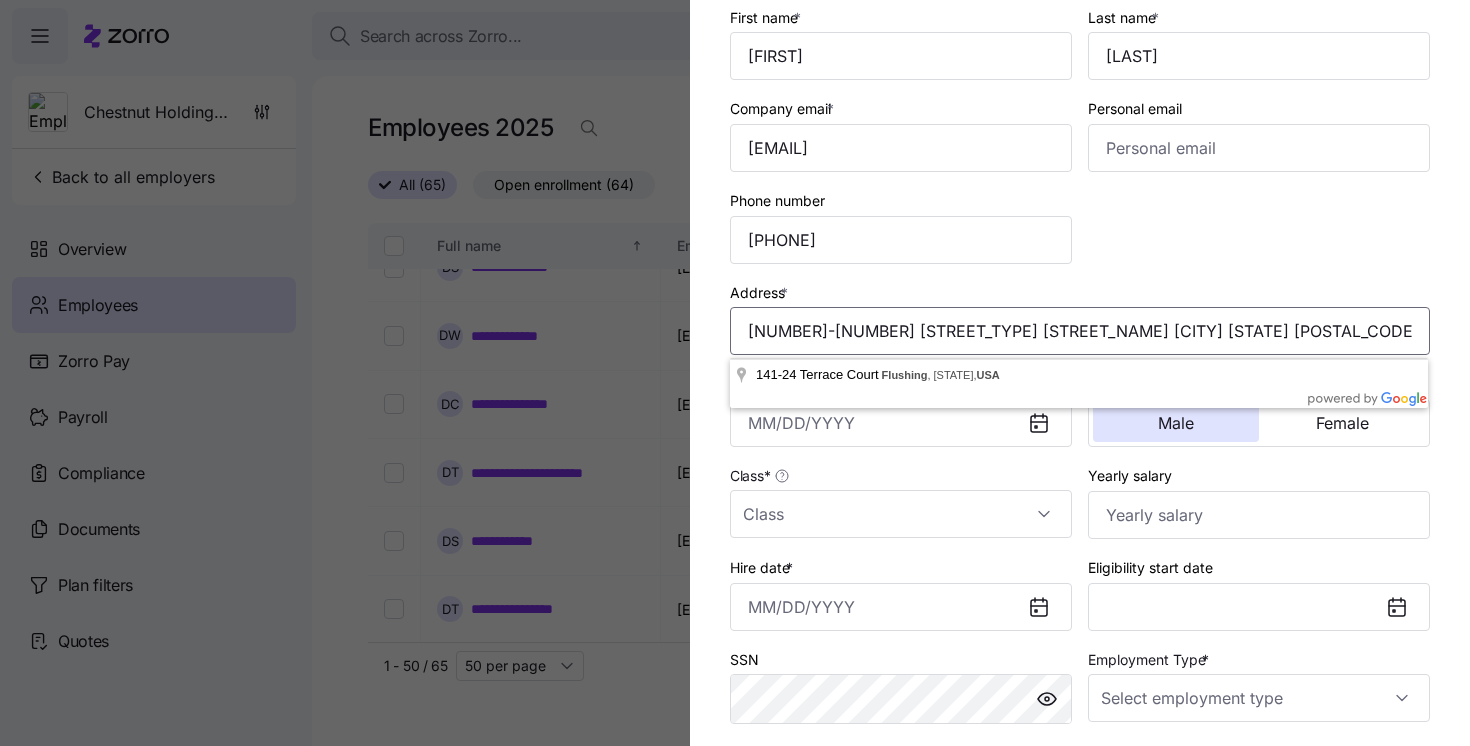 click on "[NUMBER]-[NUMBER] [STREET_TYPE] [STREET_NAME] [CITY] [STATE] [POSTAL_CODE] USA" at bounding box center (1080, 331) 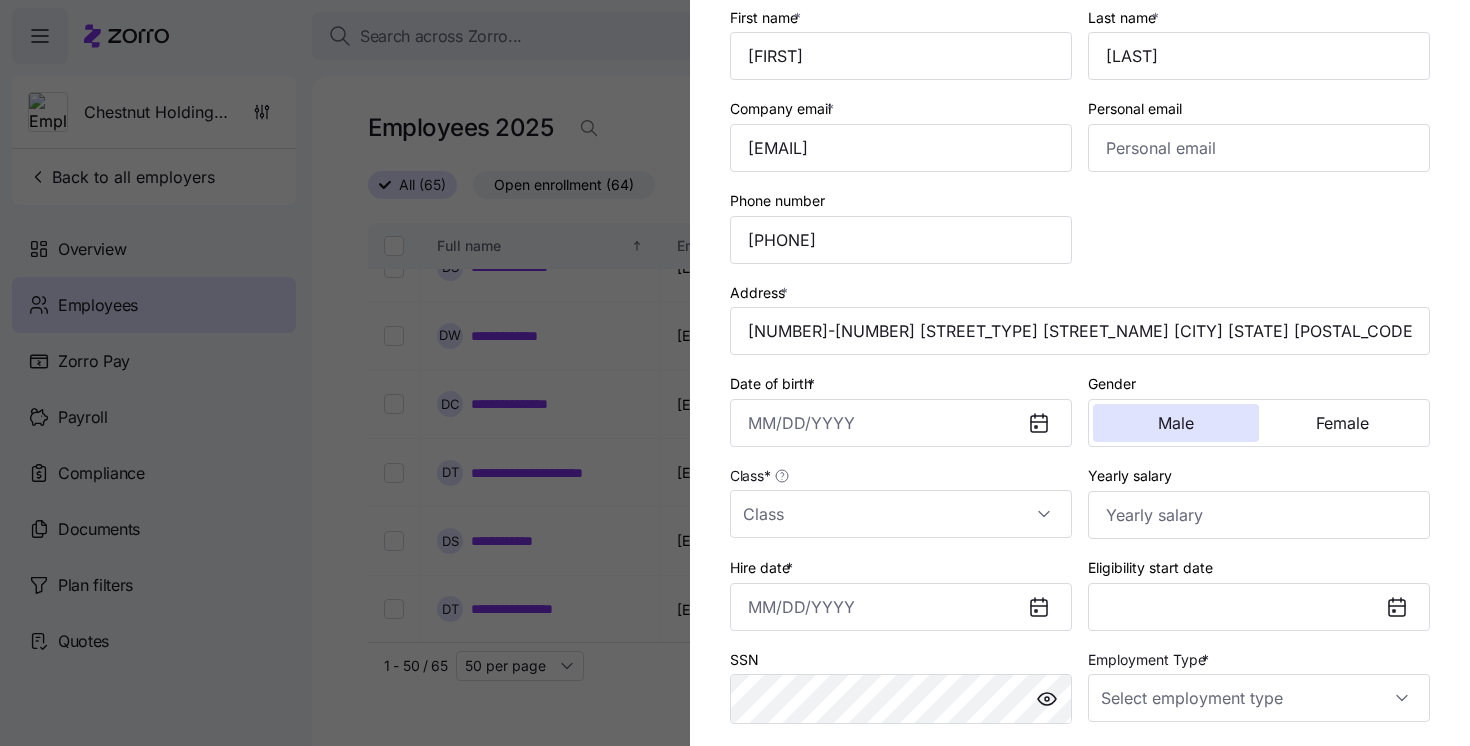 click on "Address  * [NUMBER]-[NUMBER] [STREET_TYPE] [STREET_NAME] [CITY] [STATE] [POSTAL_CODE] USA" at bounding box center (1080, 318) 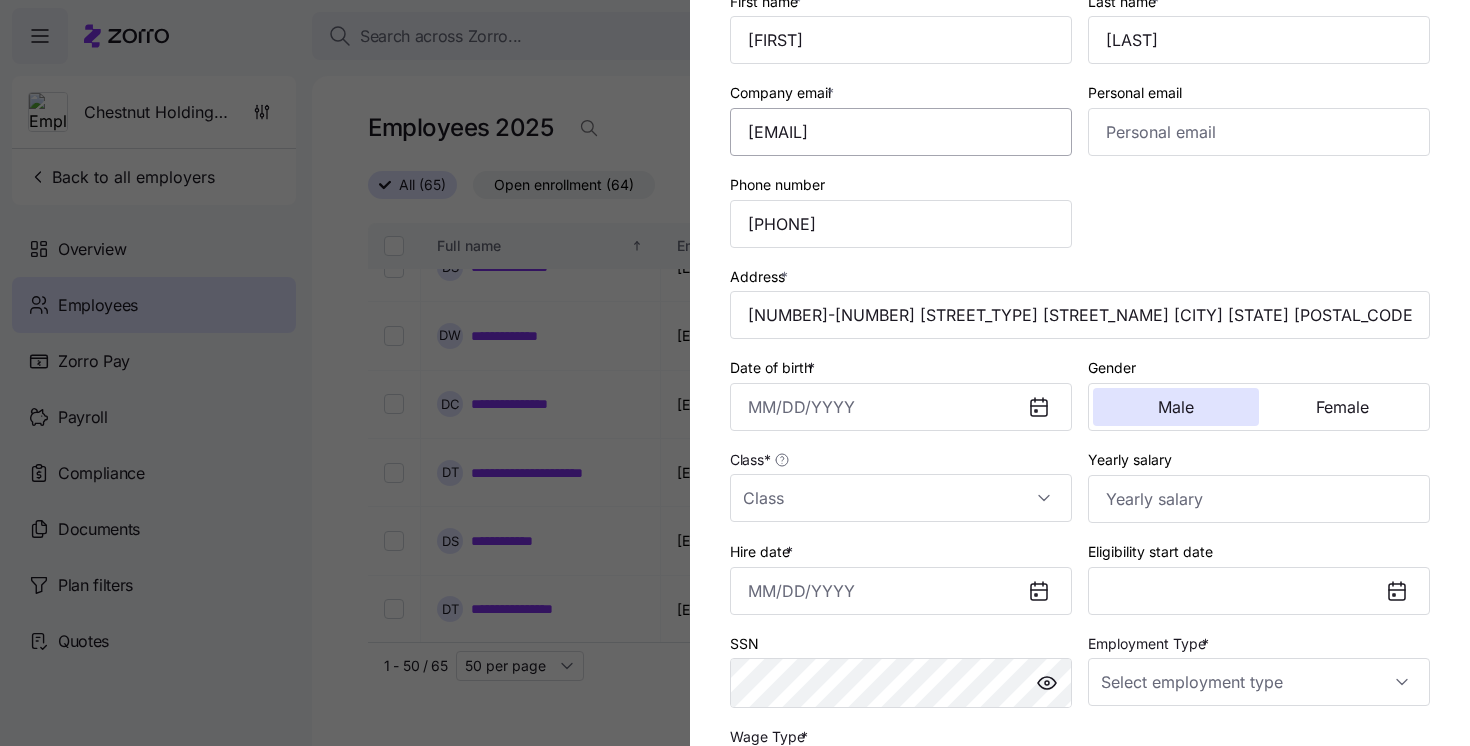 scroll, scrollTop: 474, scrollLeft: 0, axis: vertical 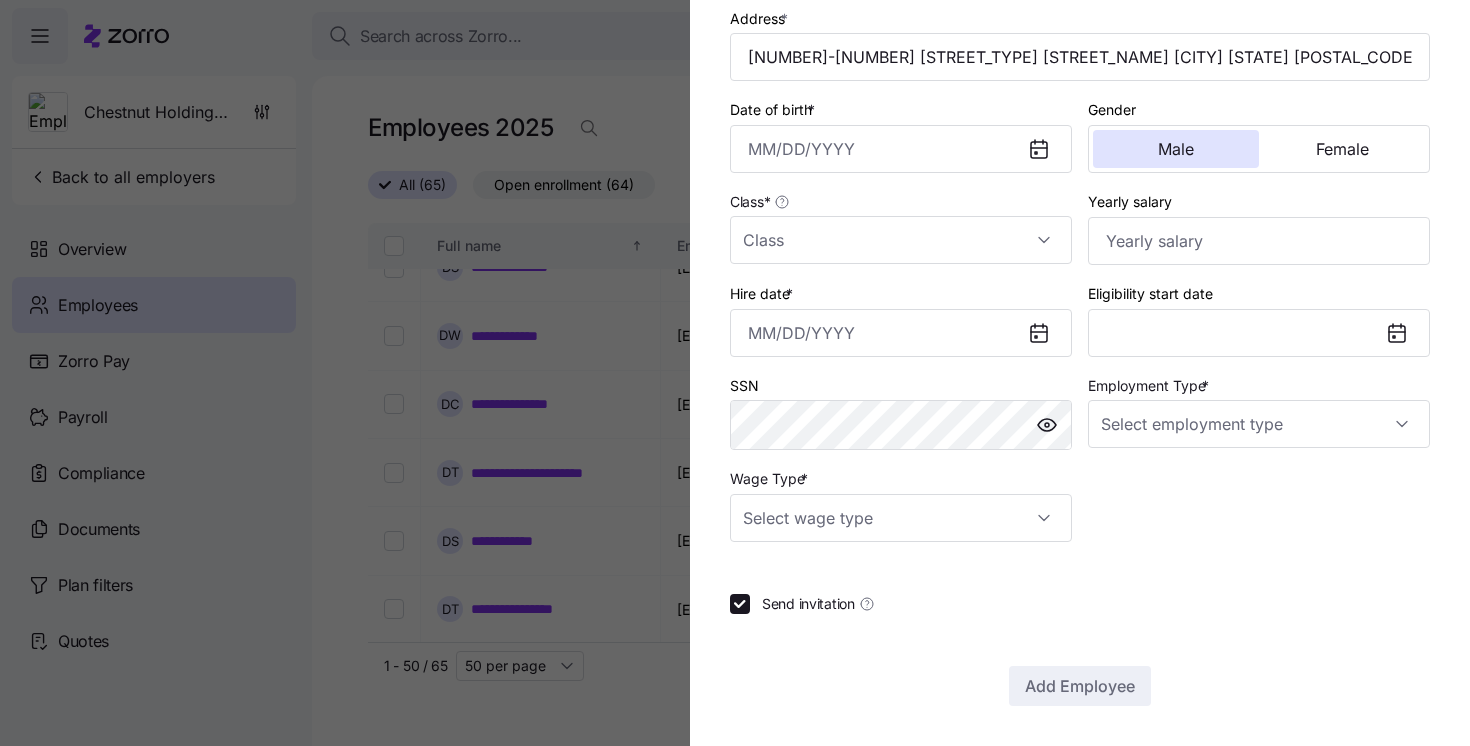 click on "Date of birth  *" at bounding box center (901, 149) 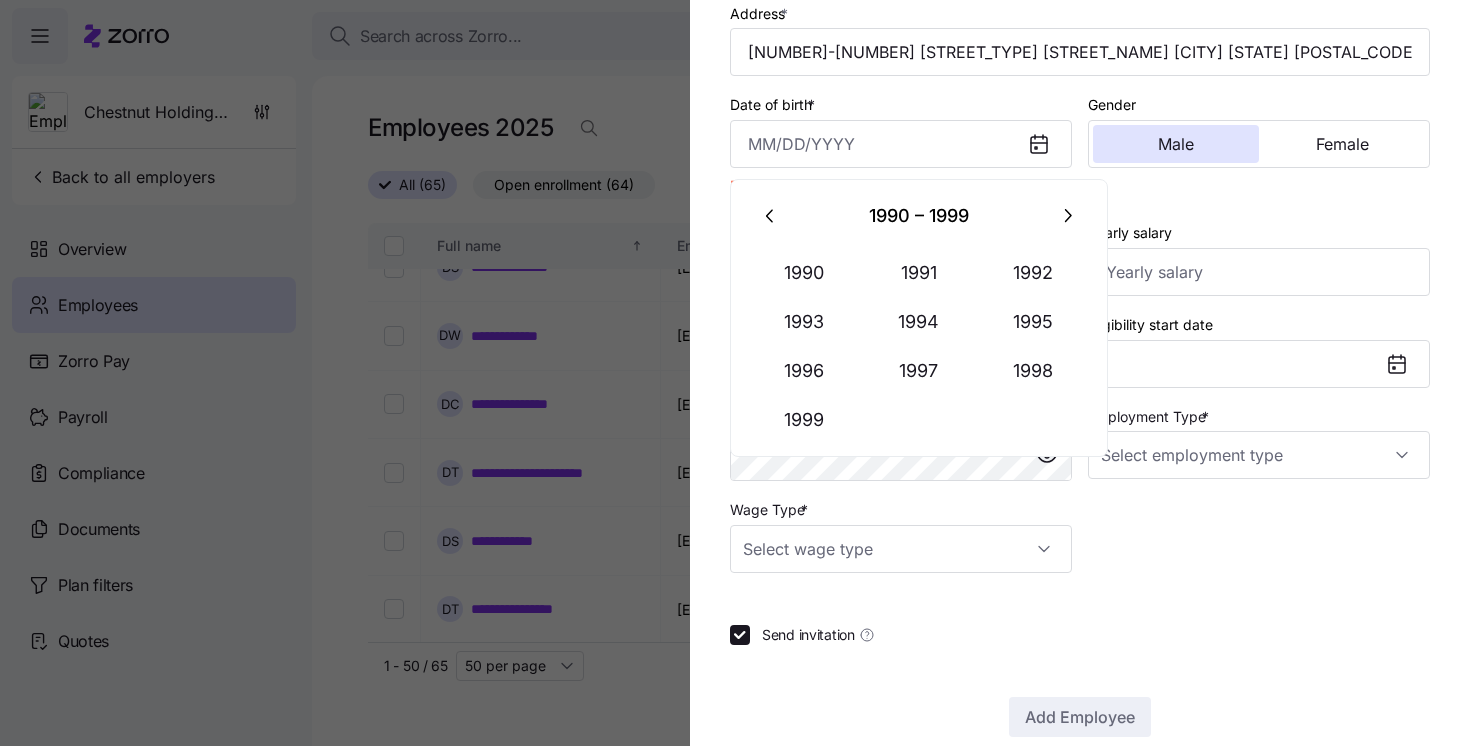 click 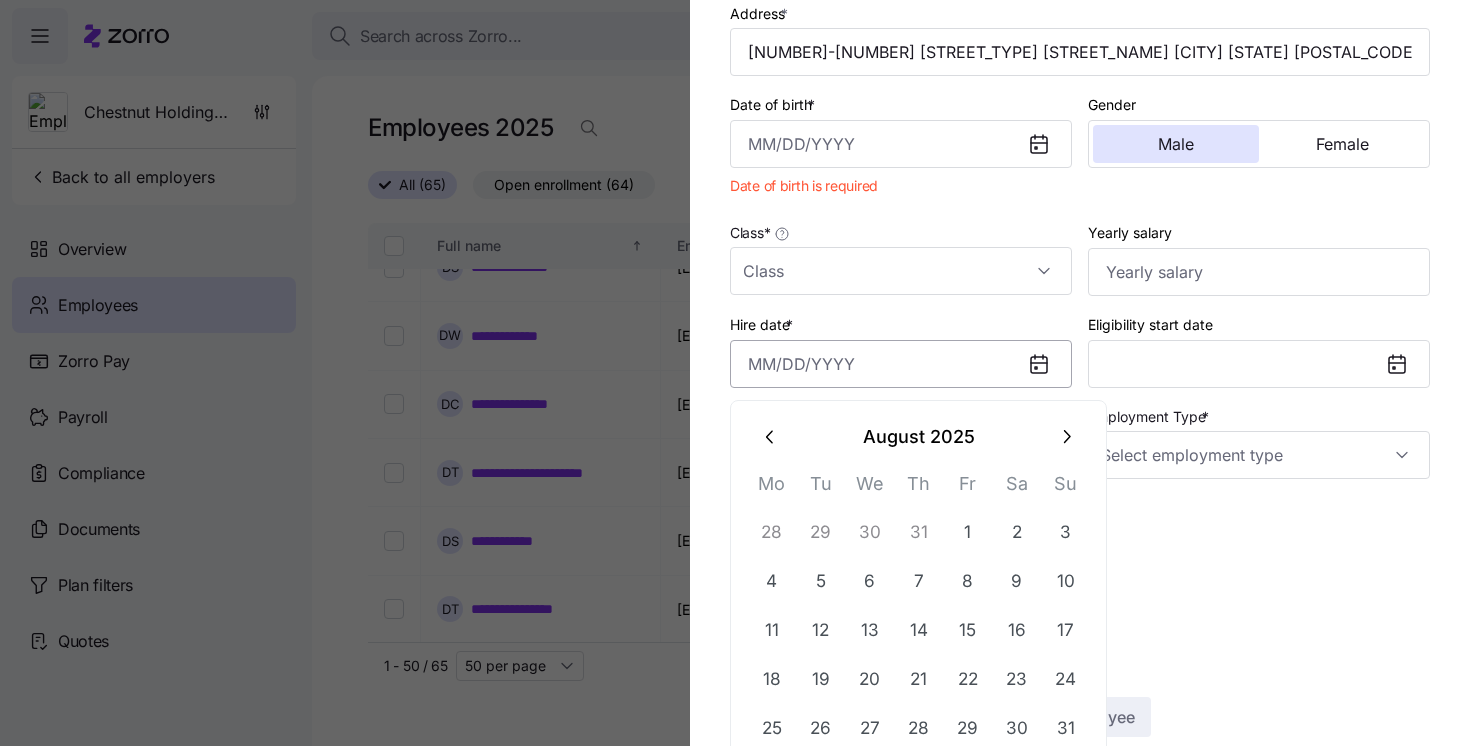 click on "Hire date  *" at bounding box center [901, 364] 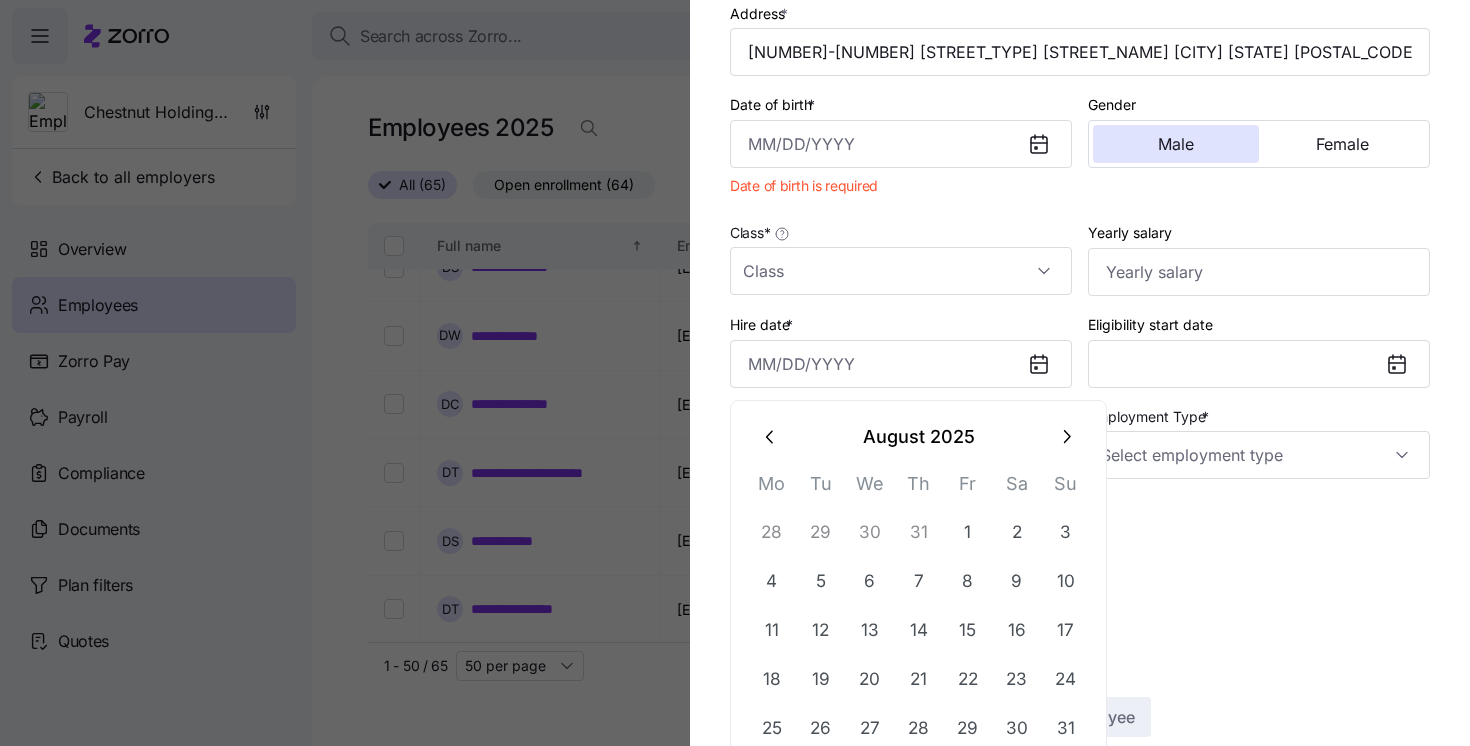 click on "August 2025" at bounding box center [918, 437] 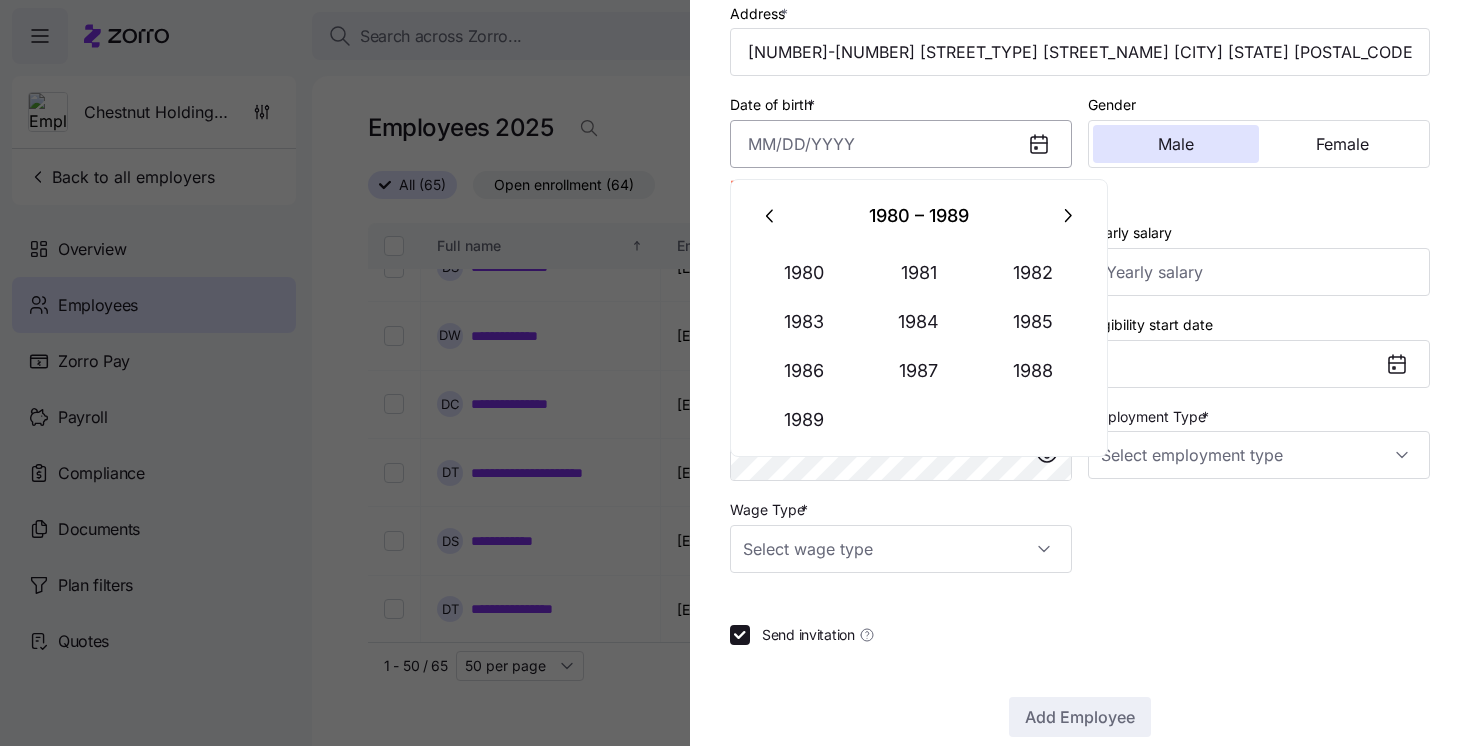click on "Date of birth  *" at bounding box center (901, 144) 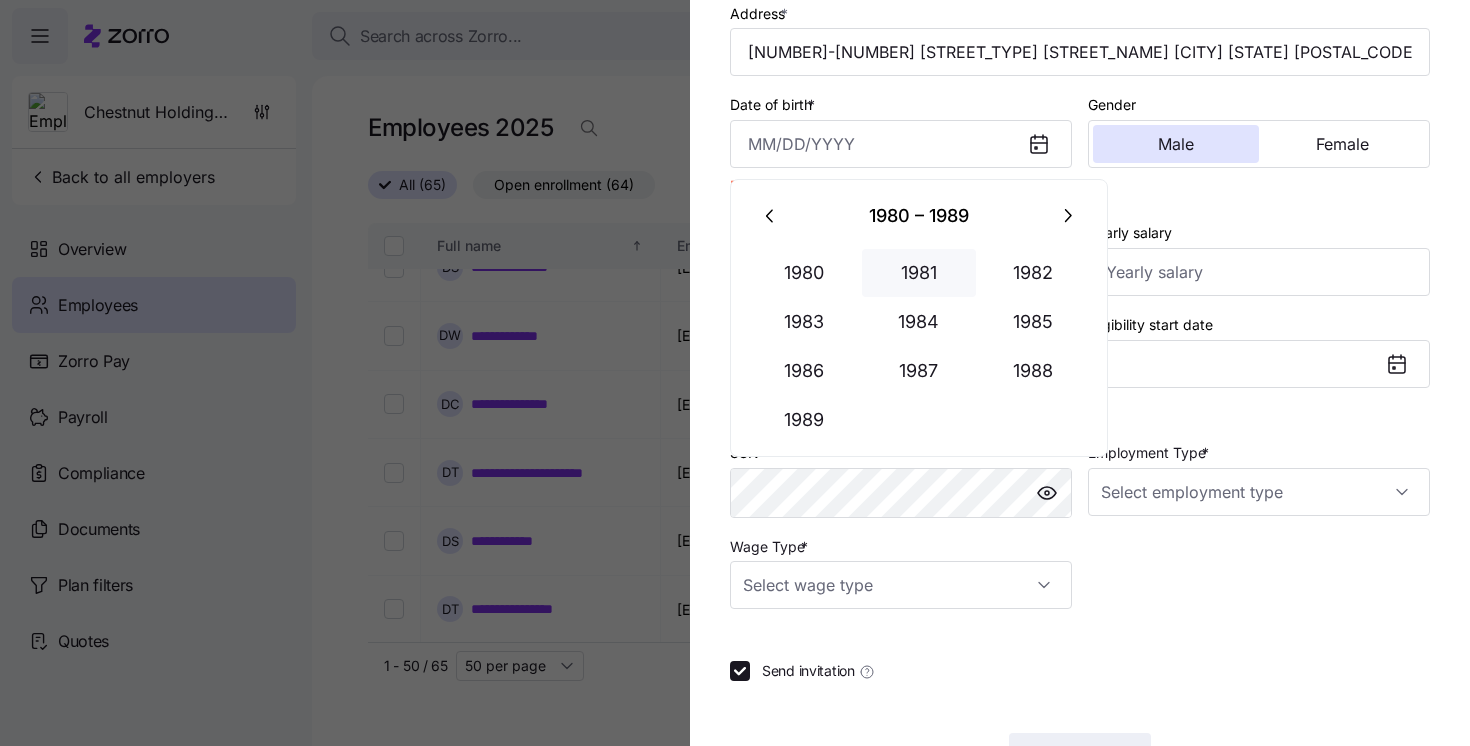 click on "1981" at bounding box center (919, 273) 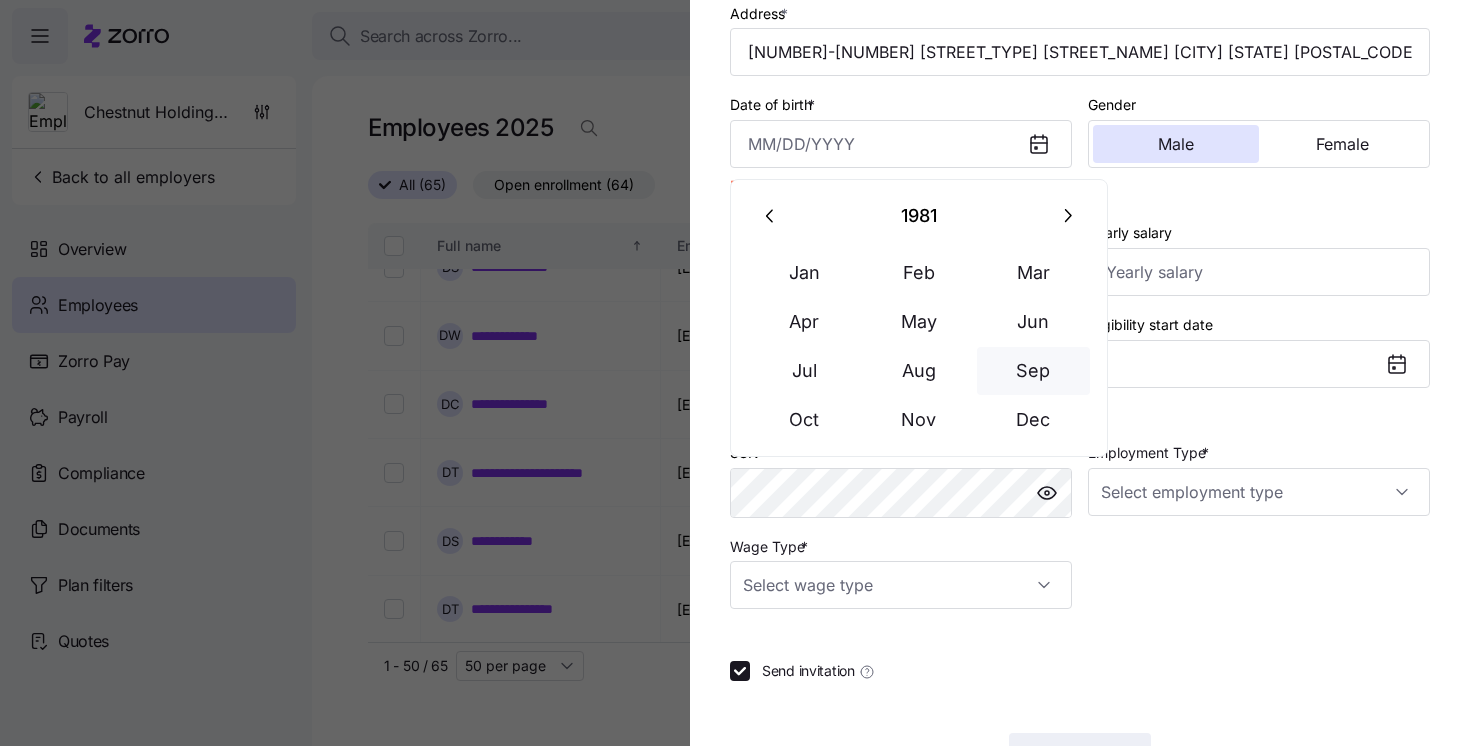 click on "Sep" at bounding box center (1034, 371) 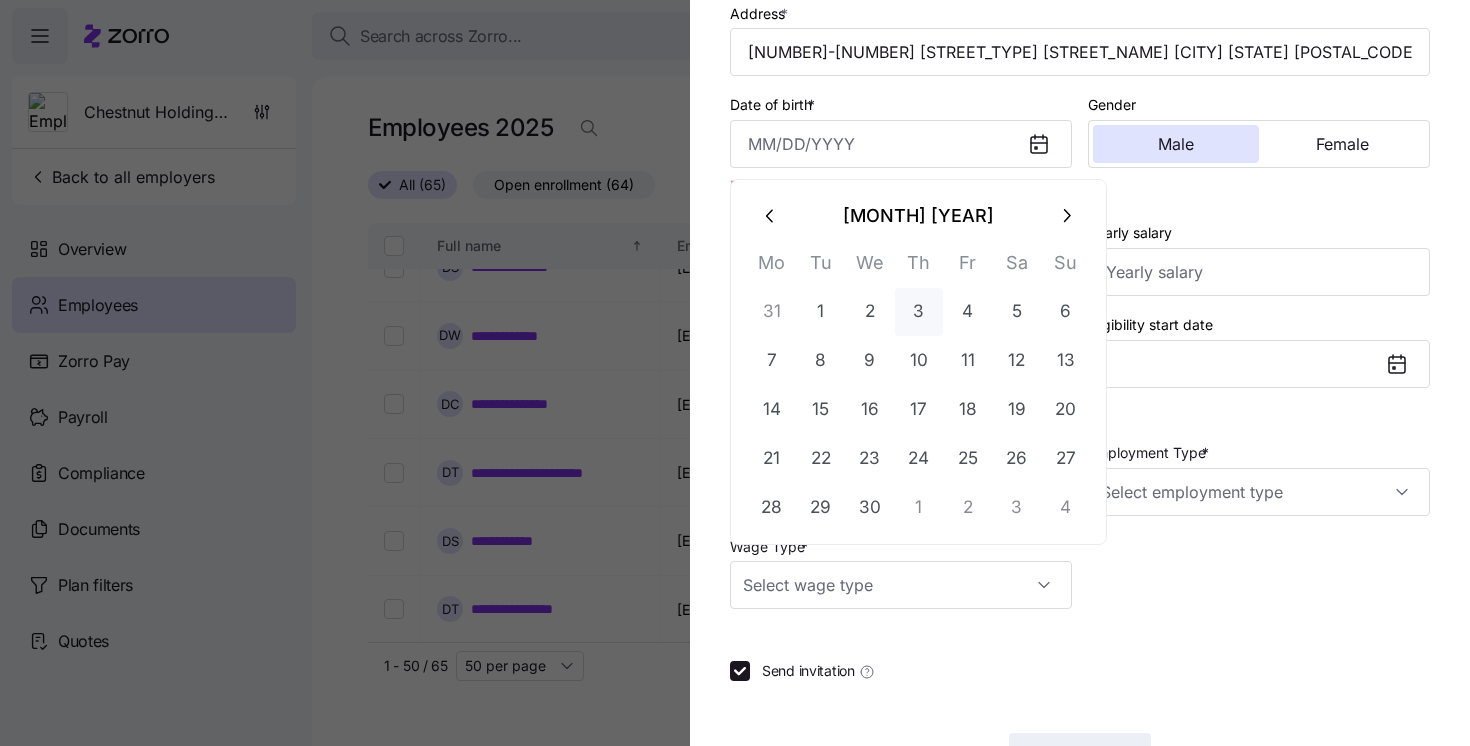 click on "3" at bounding box center [919, 312] 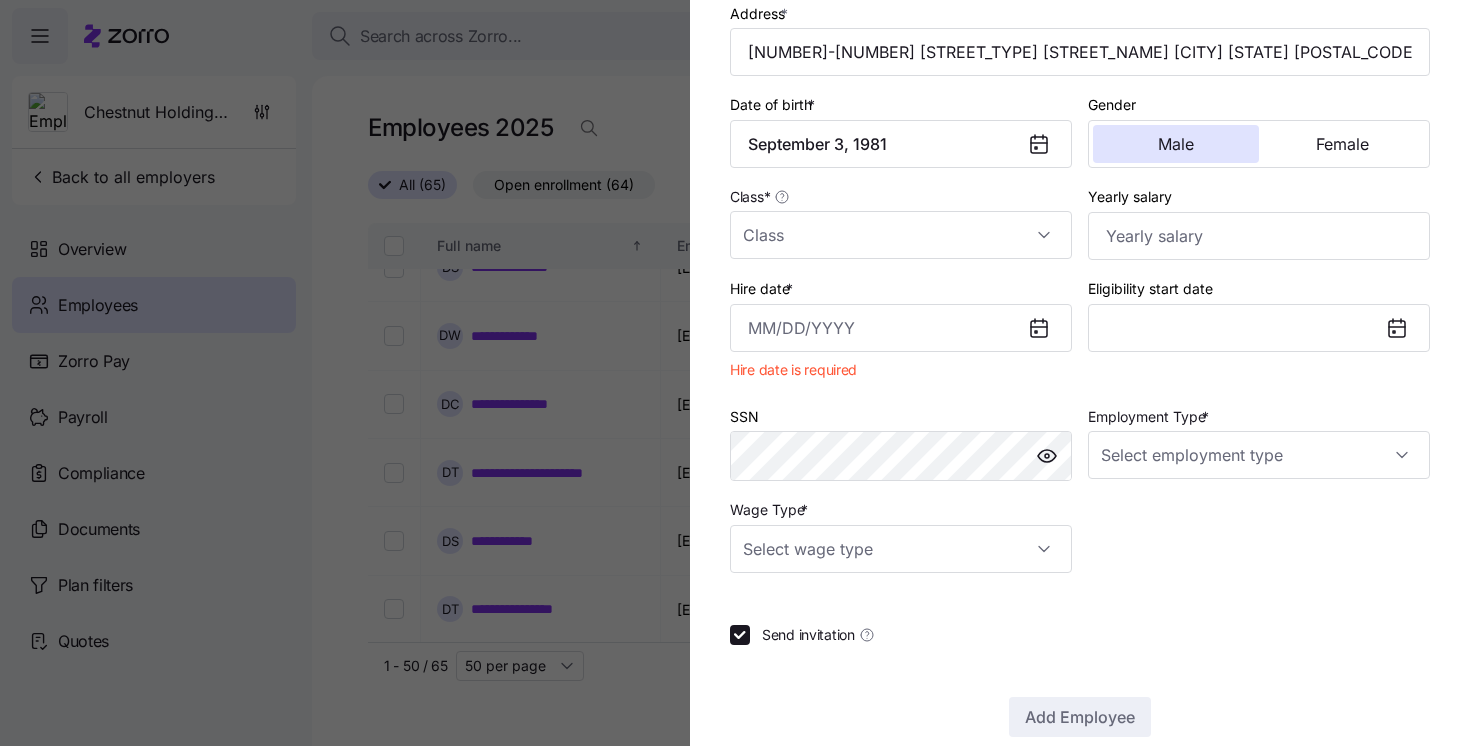 click on "Employee ID [NUMBER] Sub-entity First name  * [FIRST] Last name  * [LAST] Company email  * [EMAIL] Personal email Phone number [PHONE] Address  * [NUMBER]-[NUMBER] [STREET_TYPE] [STREET_NAME] [CITY] [STATE] [POSTAL_CODE] USA Date of birth  * [MONTH] [NUMBER], [YEAR] Gender Male Female Class  * Yearly salary Hire date  * Hire date is required Eligibility start date SSN Employment Type  * Wage Type  *" at bounding box center (1080, 103) 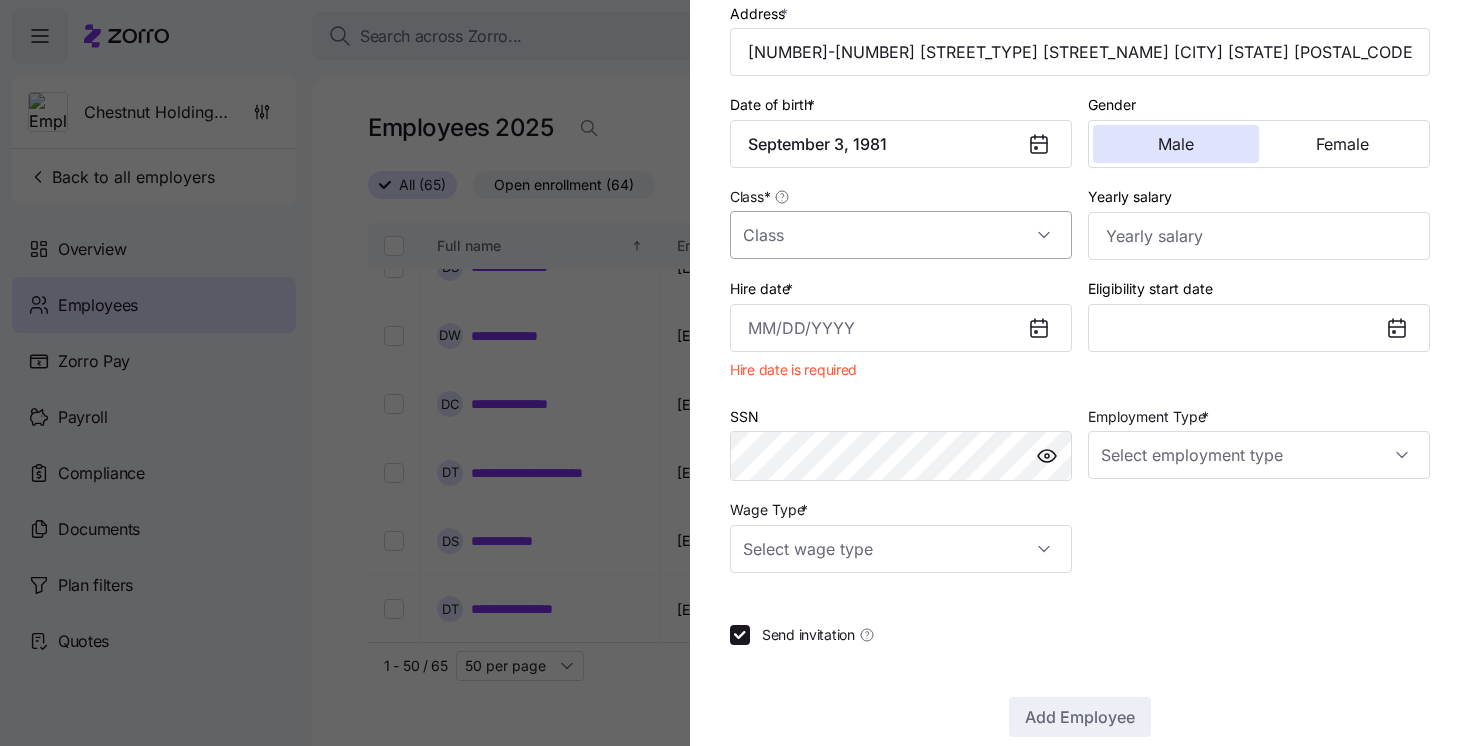 click on "Class  *" at bounding box center [901, 235] 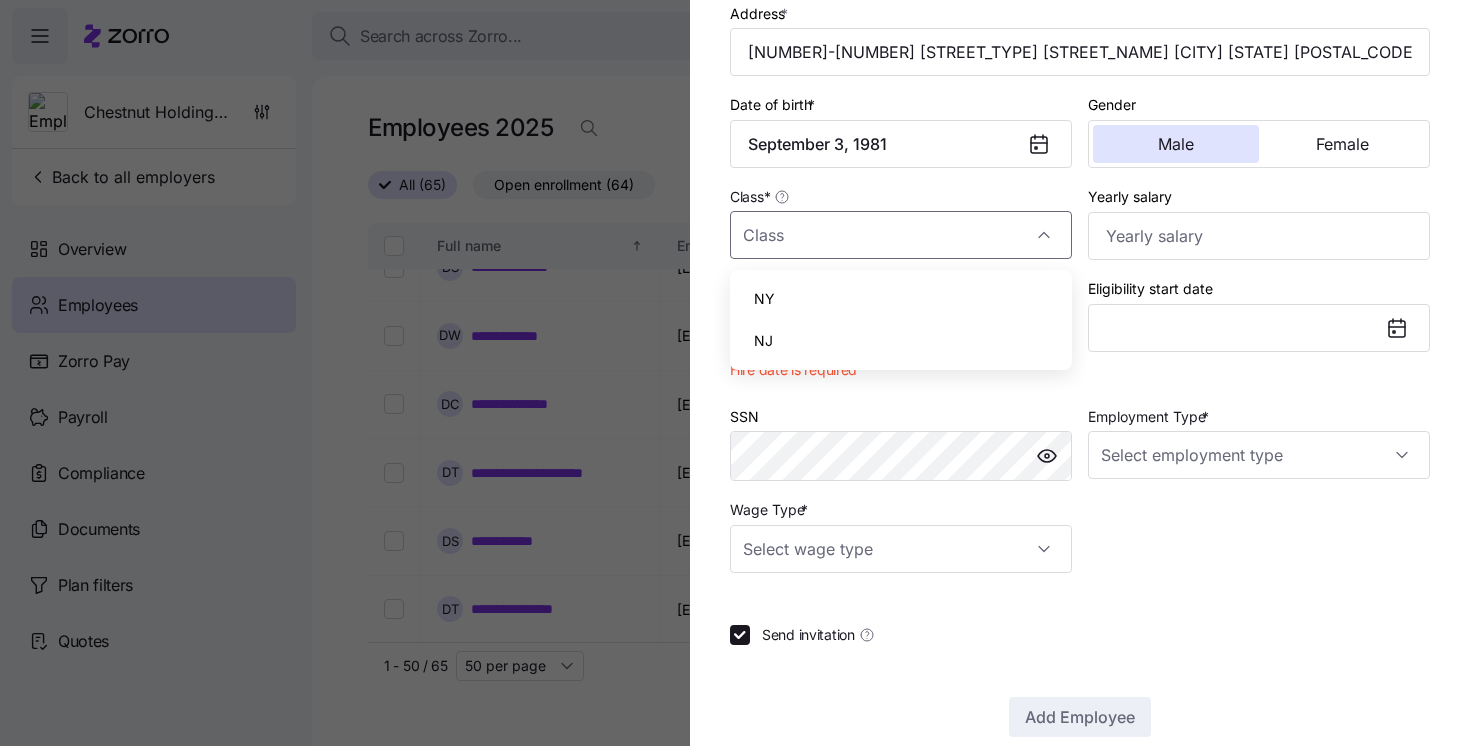 click on "NY" at bounding box center [901, 299] 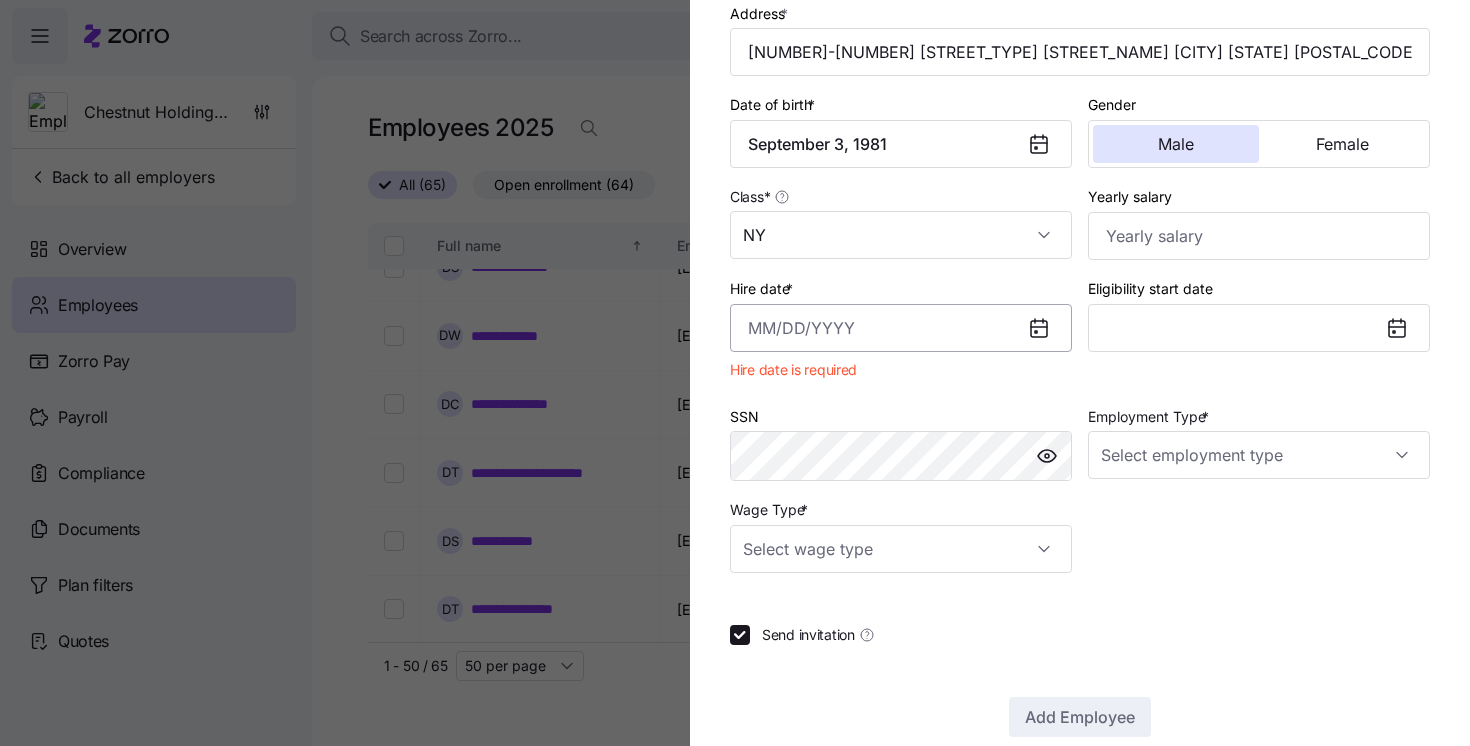 click on "Hire date  *" at bounding box center (901, 328) 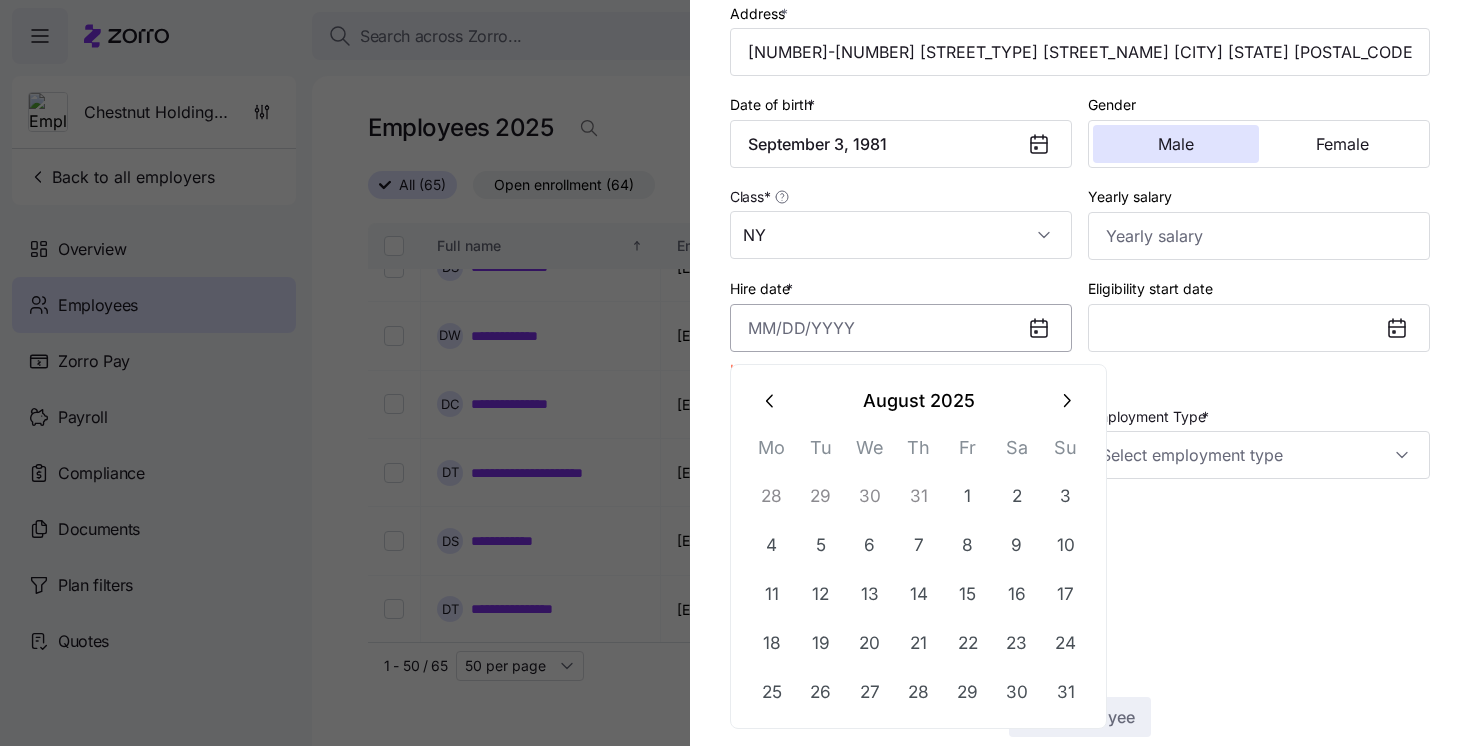 paste on "[NUMBER]/[NUMBER]/[NUMBER]" 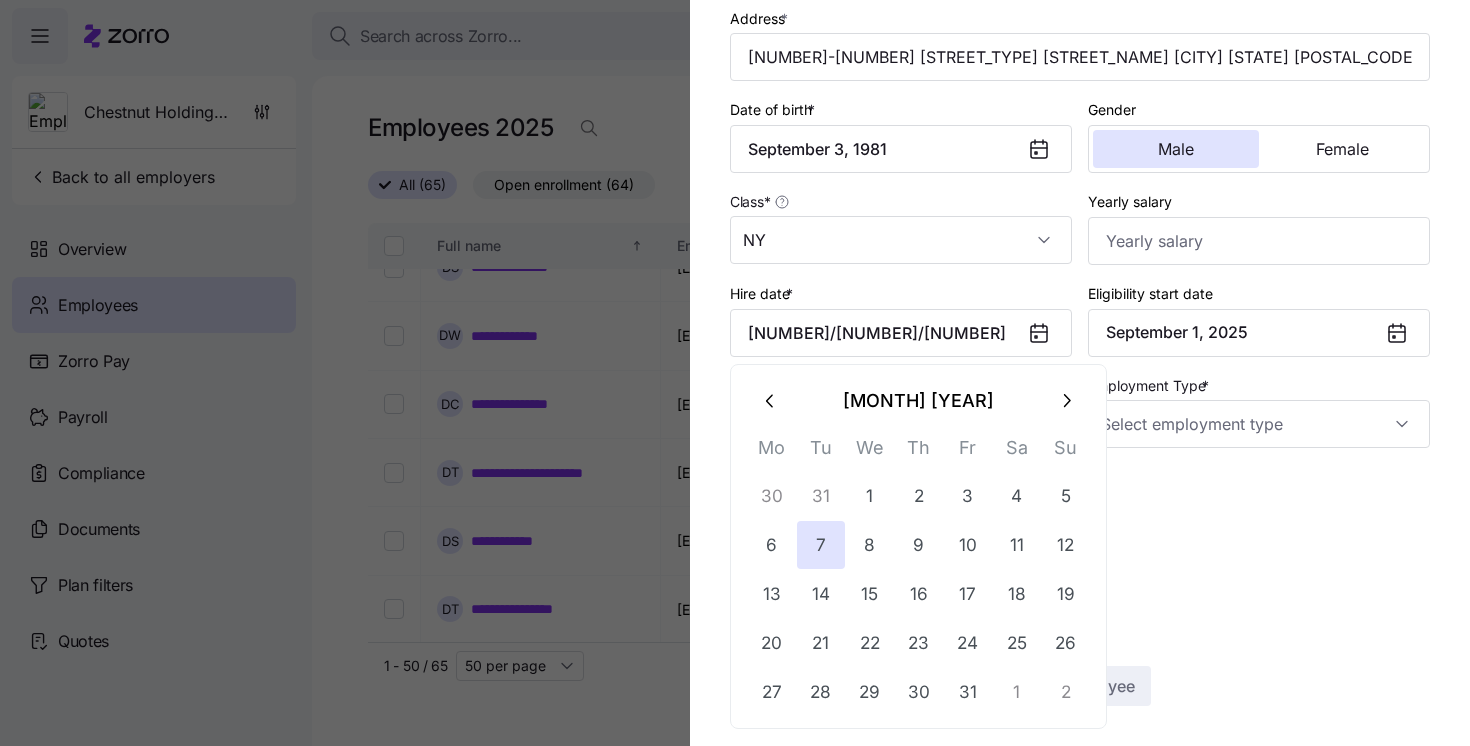type on "[MONTH] [NUMBER], [YEAR]" 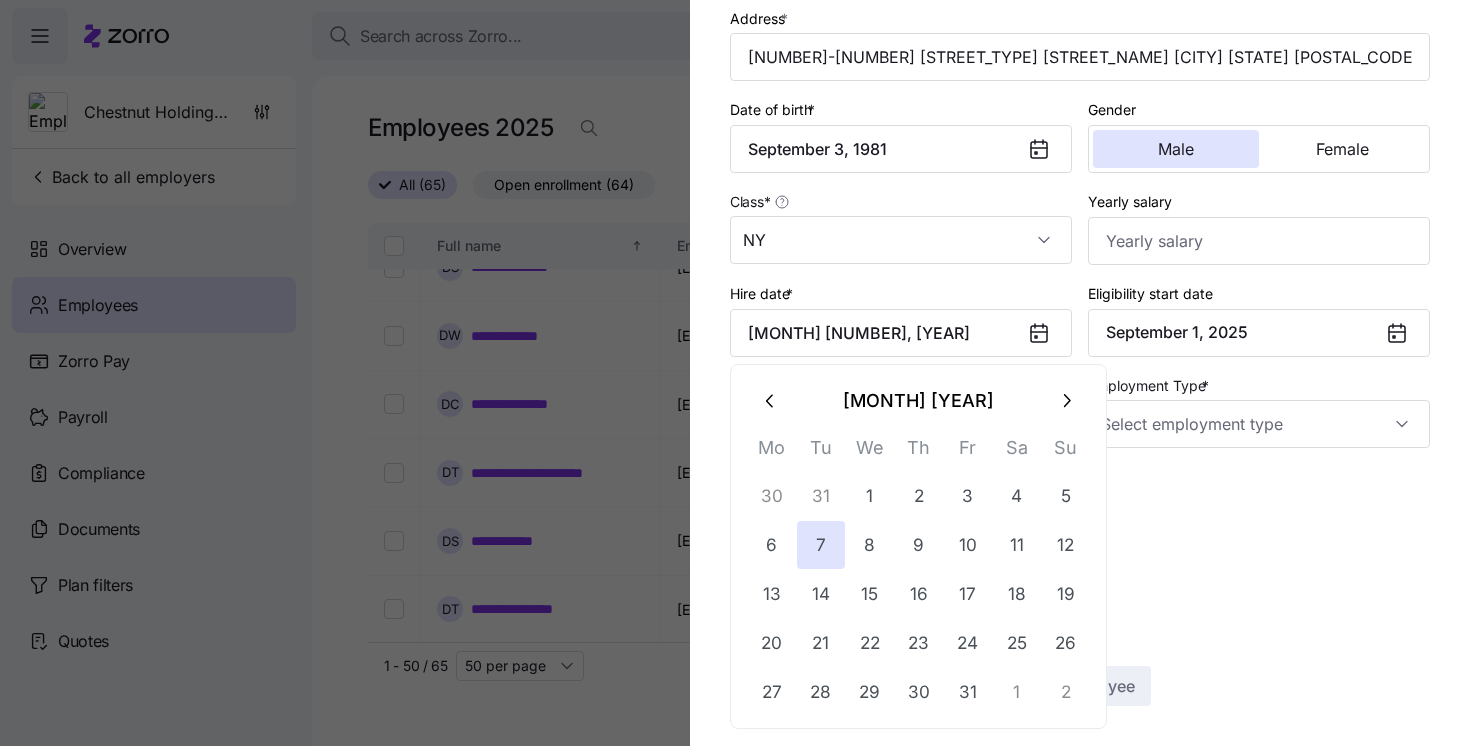 click on "Hire date  * [MONTH] [NUMBER], [YEAR]" at bounding box center [901, 319] 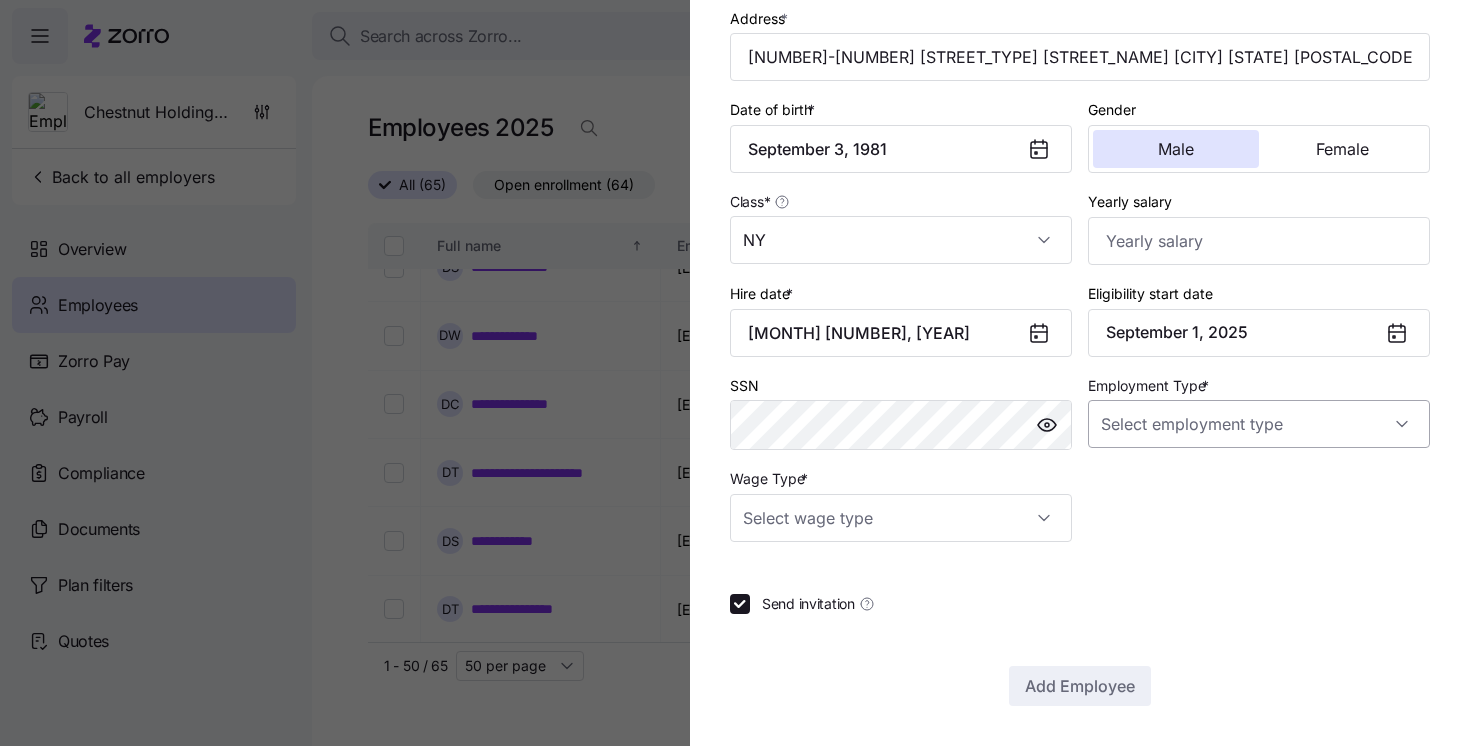 click on "Employment Type  *" at bounding box center [1259, 424] 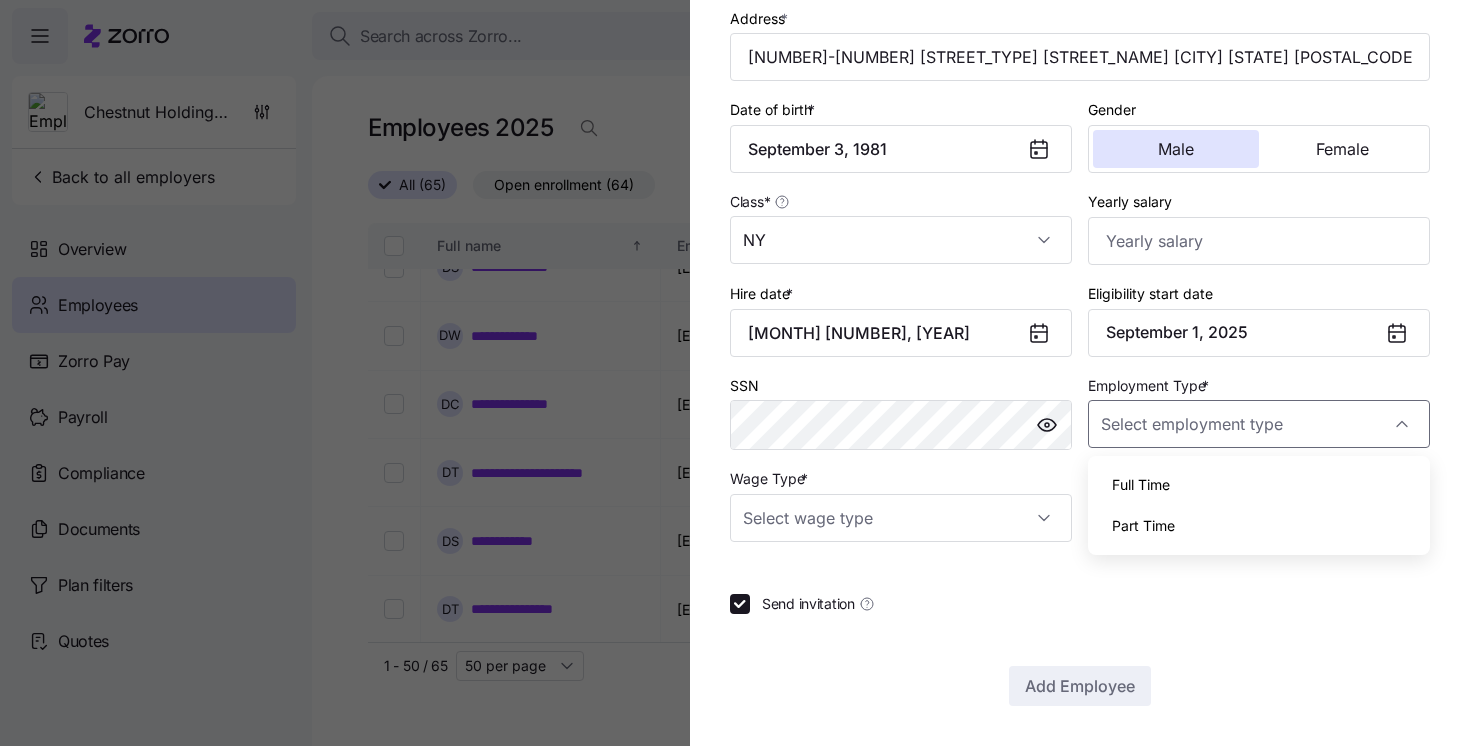 click on "Full Time" at bounding box center (1259, 485) 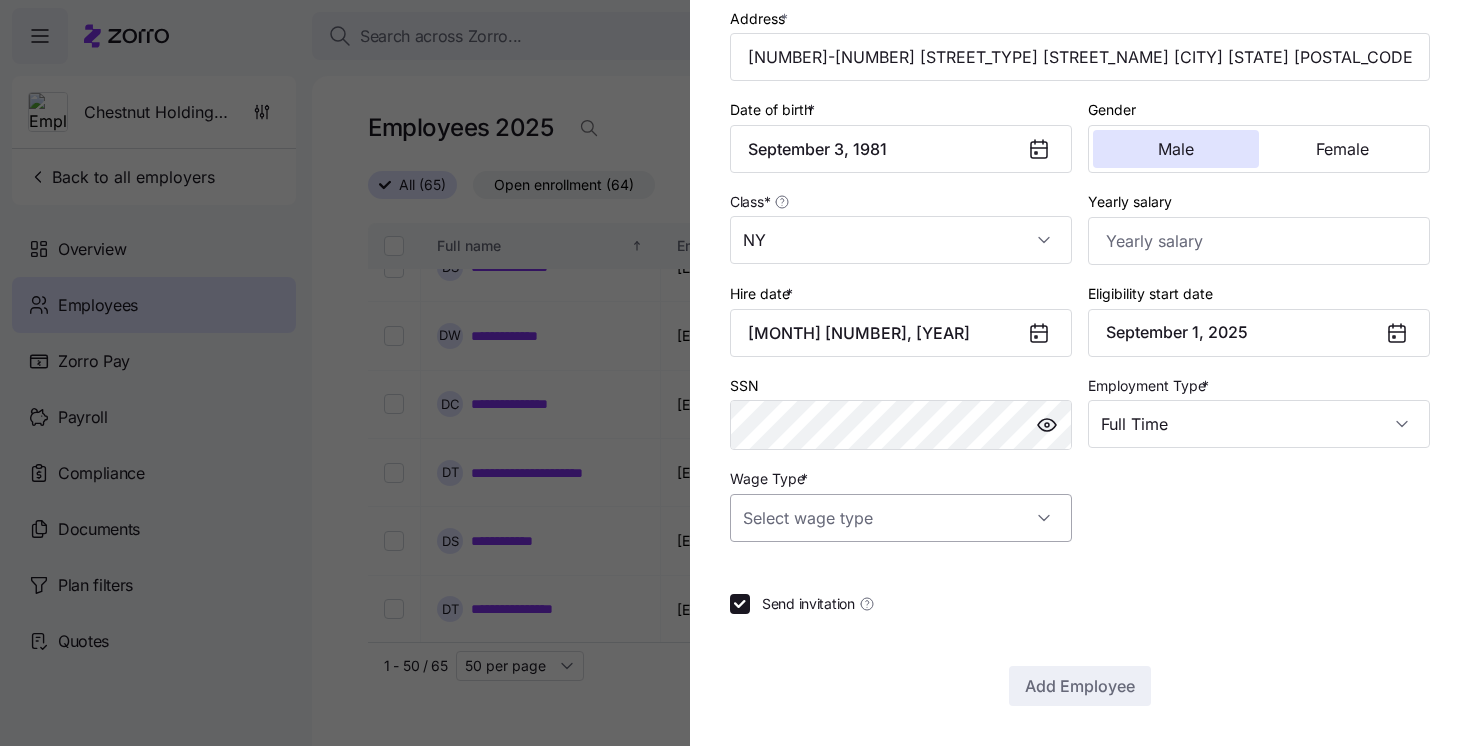 click on "Wage Type  *" at bounding box center [901, 518] 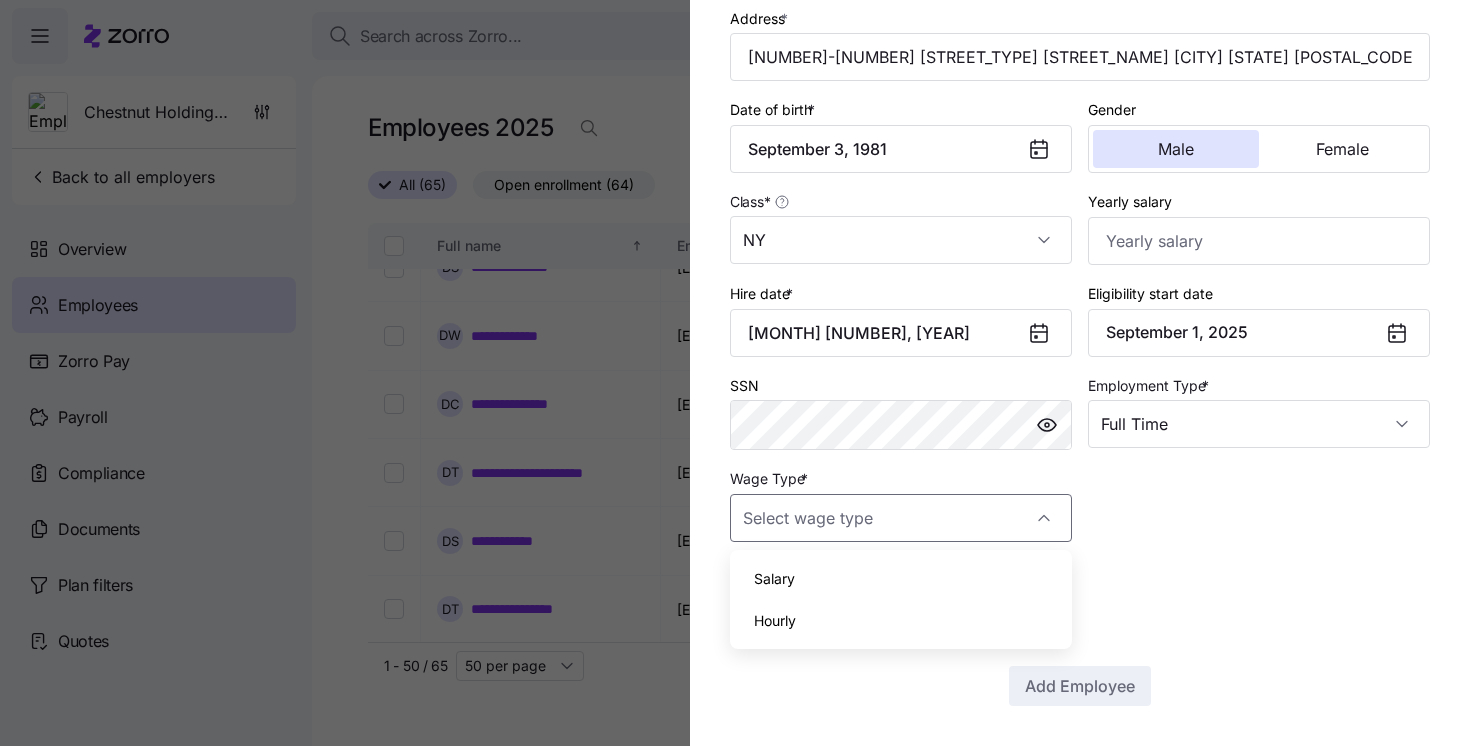 click on "Hourly" at bounding box center (901, 621) 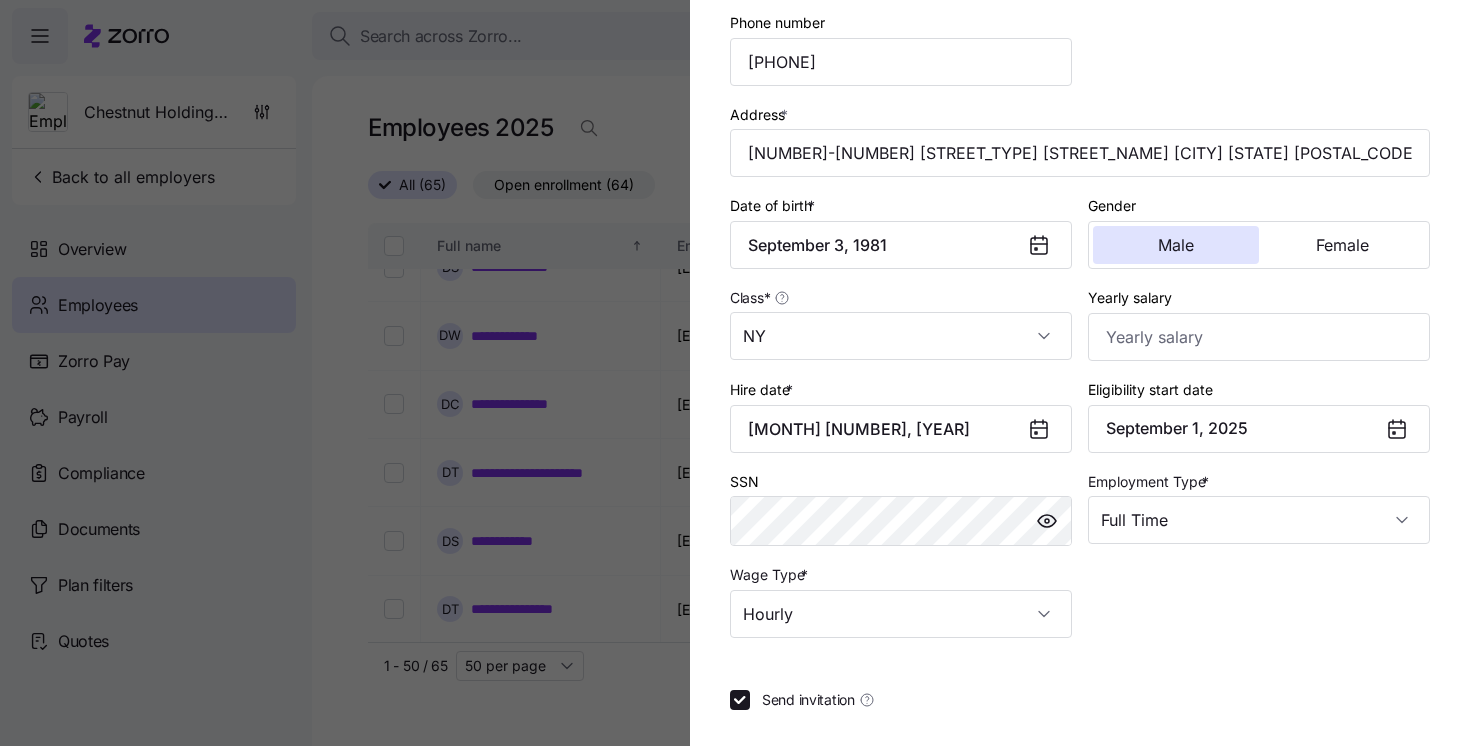 scroll, scrollTop: 371, scrollLeft: 0, axis: vertical 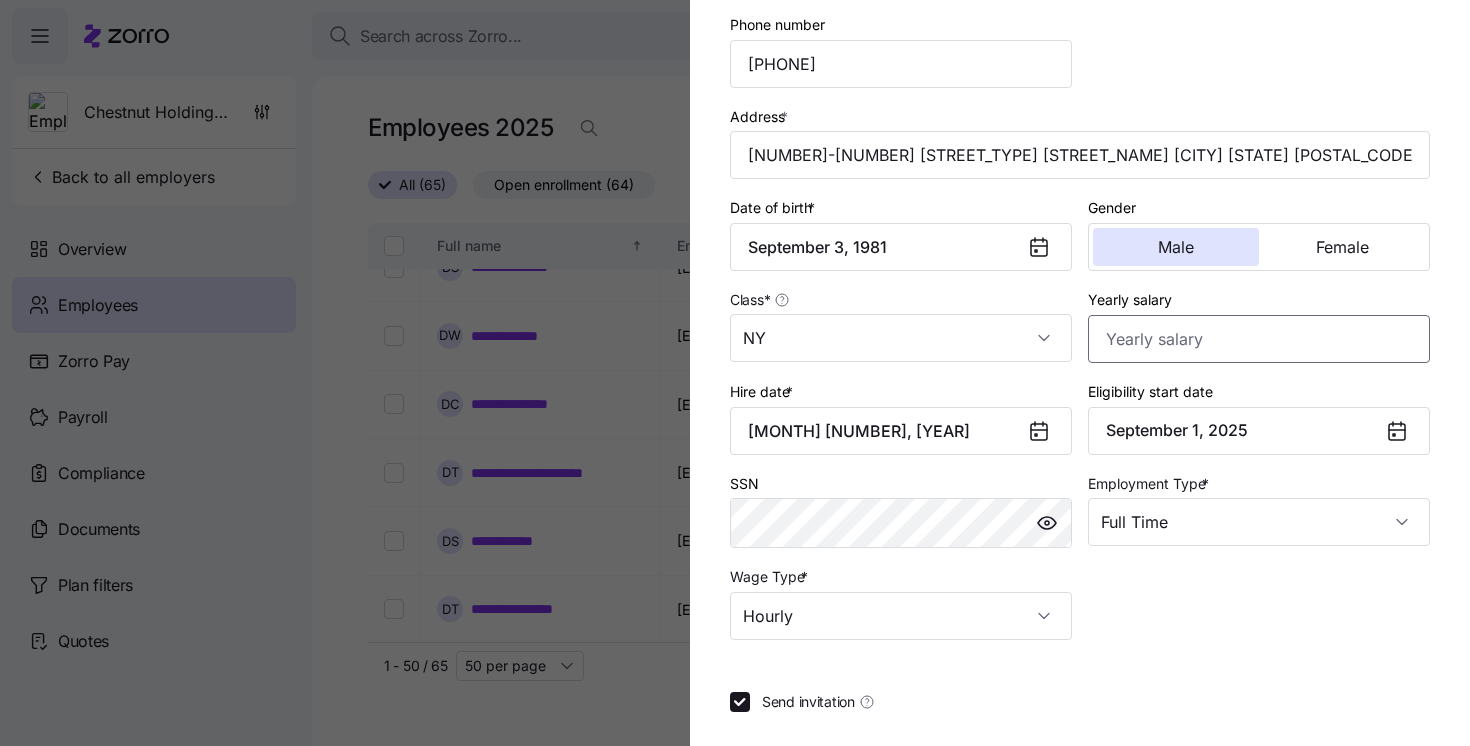 click on "Yearly salary" at bounding box center [1259, 339] 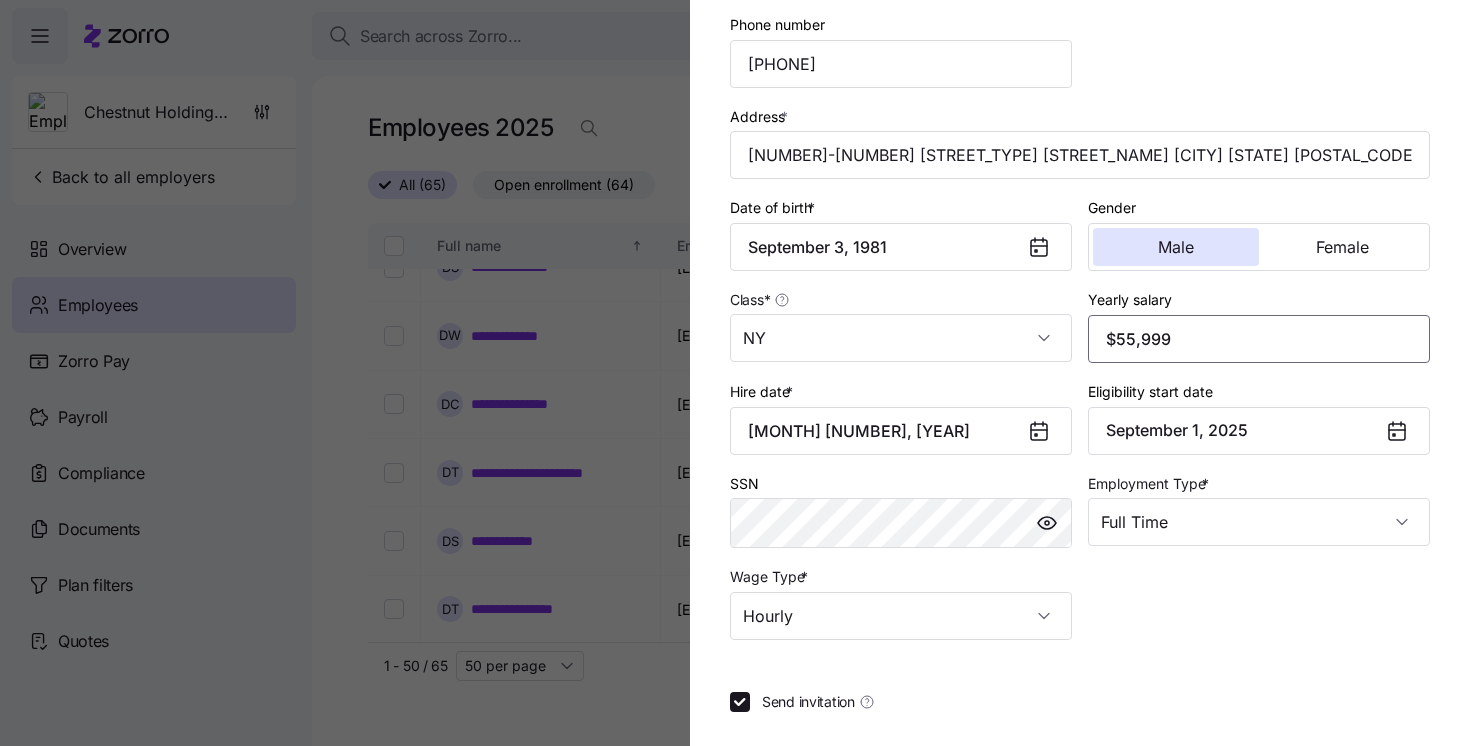 type on "$55,999" 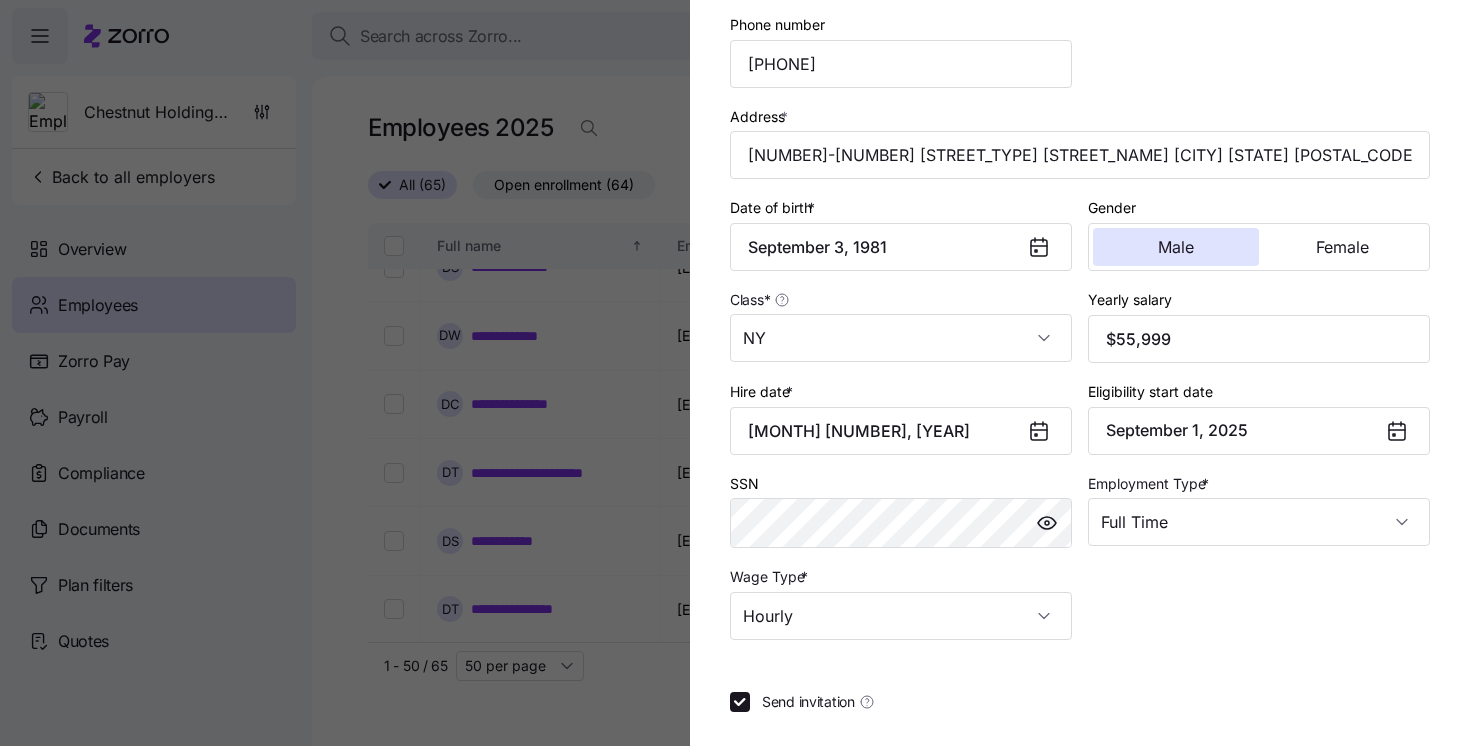 click on "Employee ID [NUMBER] Sub-entity First name  * [FIRST] Last name  * [LAST] Company email  * [EMAIL]@[DOMAIN] Personal email Phone number [PHONE] Address  * [NUMBER] [STREET] [CITY], [STATE] [POSTAL_CODE] [COUNTRY] Date of birth  * [MONTH] [DAY], [YEAR] Gender Male Female Class  * [STATE] Yearly salary [CURRENCY][SALARY] Hire date  * [MONTH] [DAY], [YEAR] Eligibility start date [MONTH] [DAY], [YEAR] SSN Employment Type  * Full Time Wage Type  * Hourly Send invitation Add Employee" at bounding box center [1080, 270] 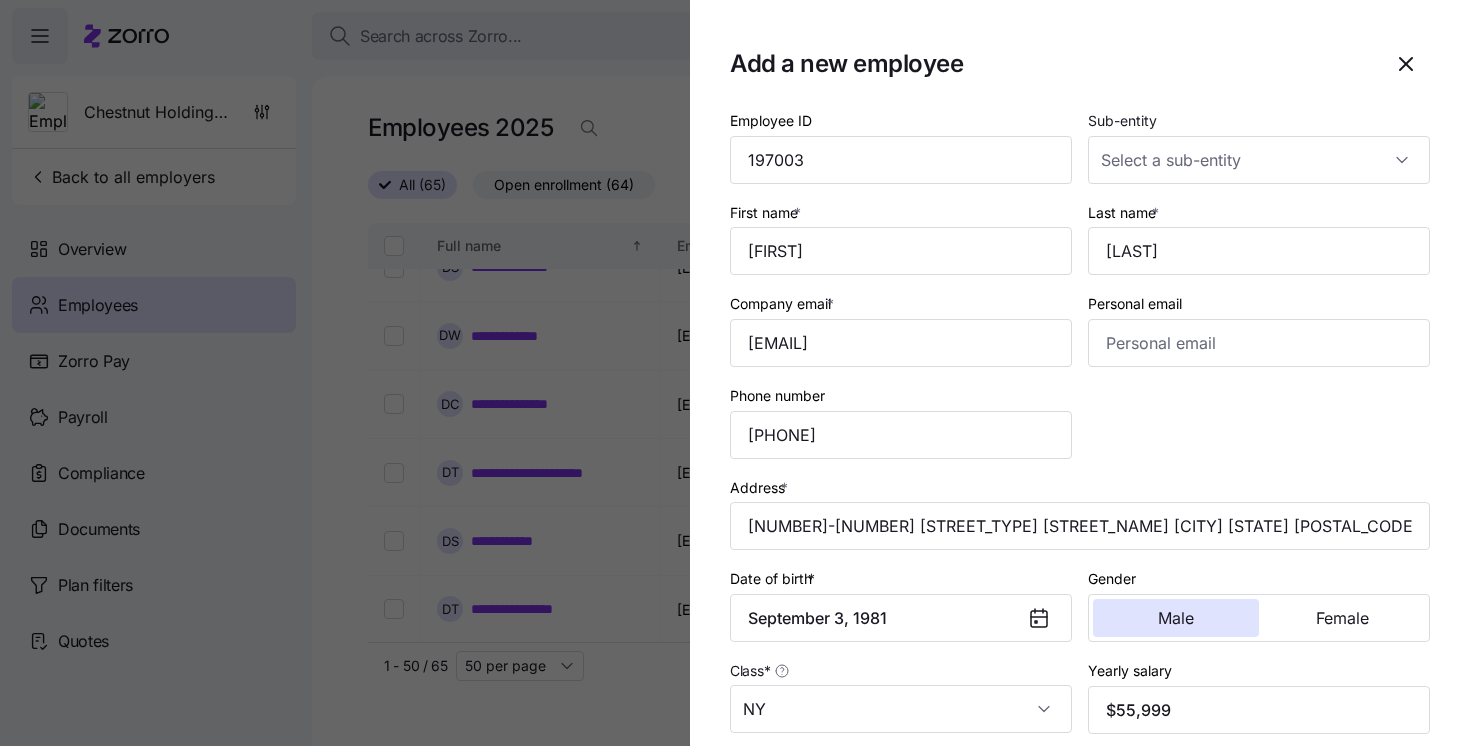 scroll, scrollTop: 4, scrollLeft: 0, axis: vertical 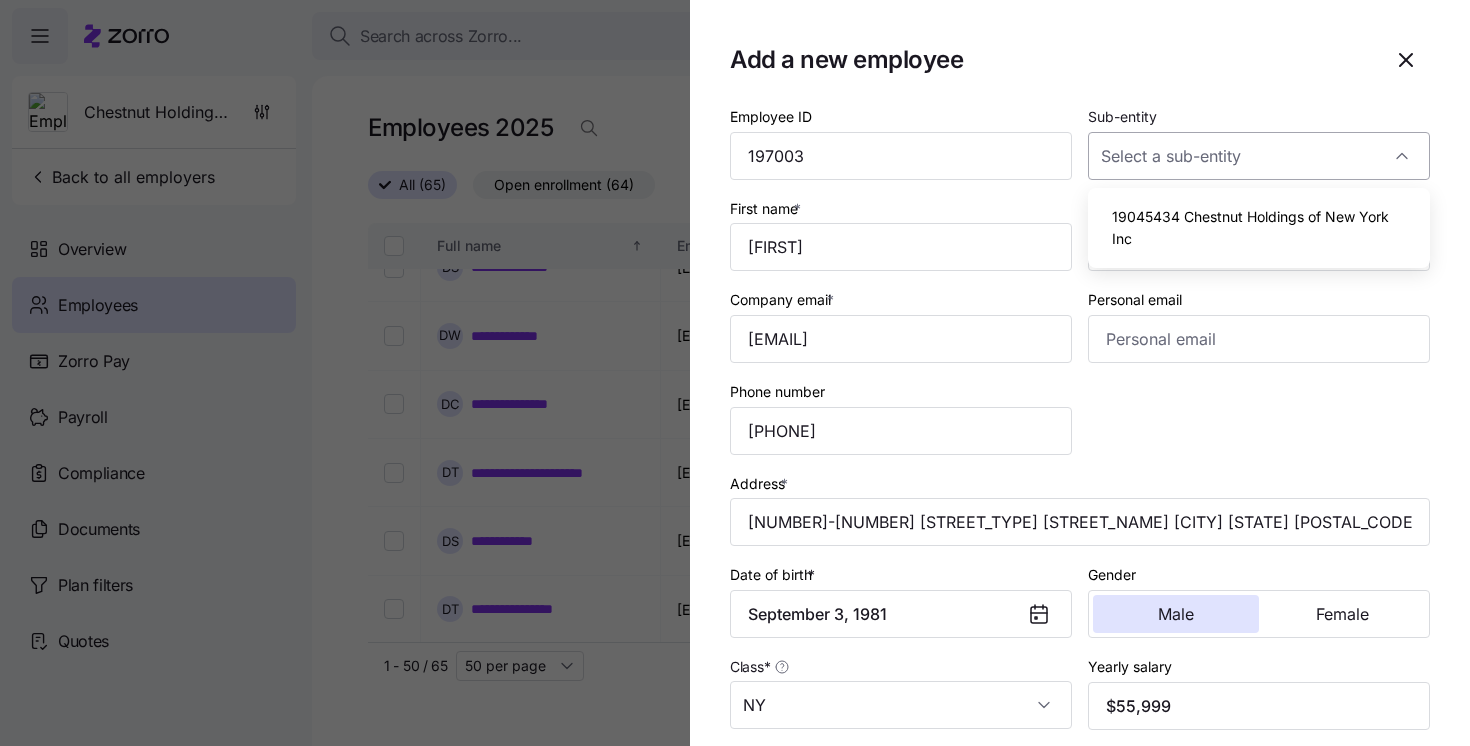 click on "Sub-entity" at bounding box center [1259, 156] 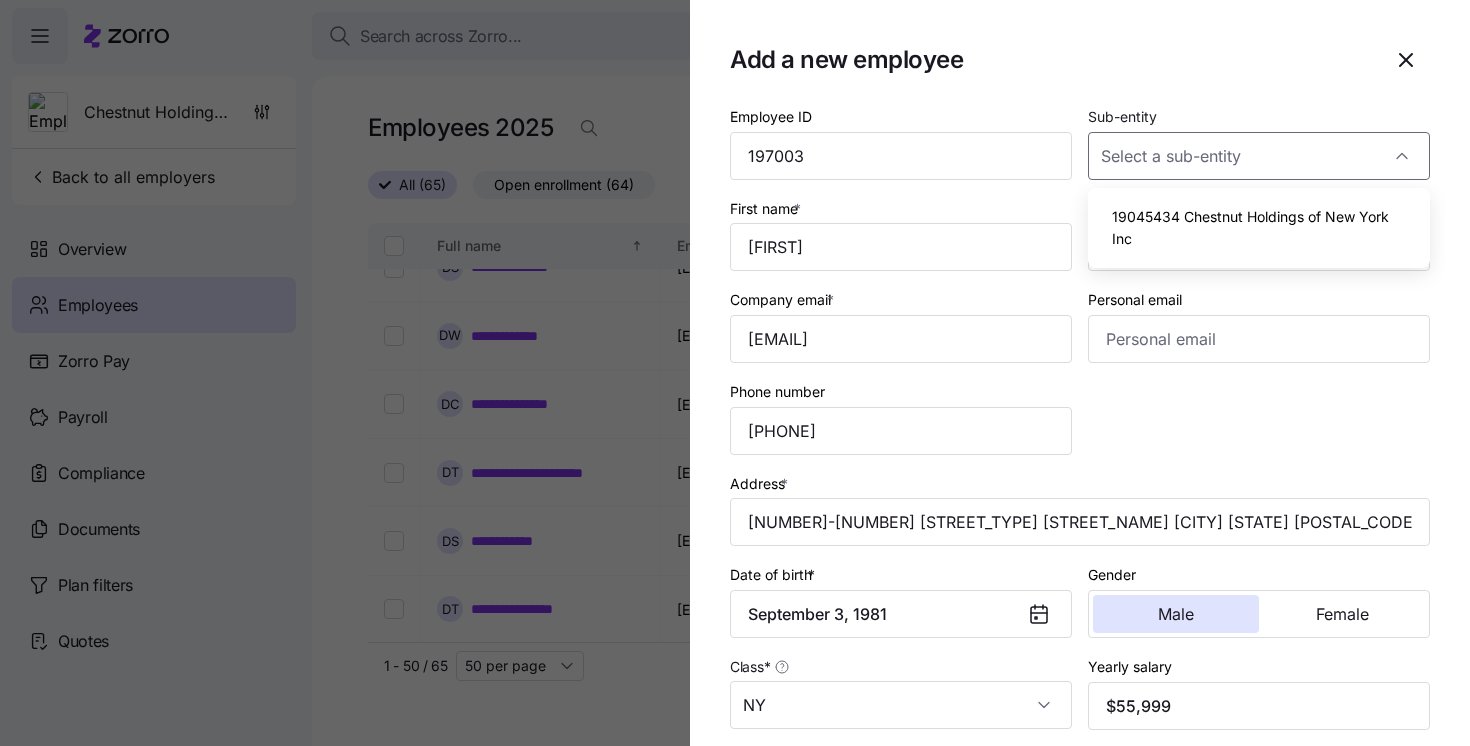 click on "19045434 Chestnut Holdings of New York Inc" at bounding box center (1259, 227) 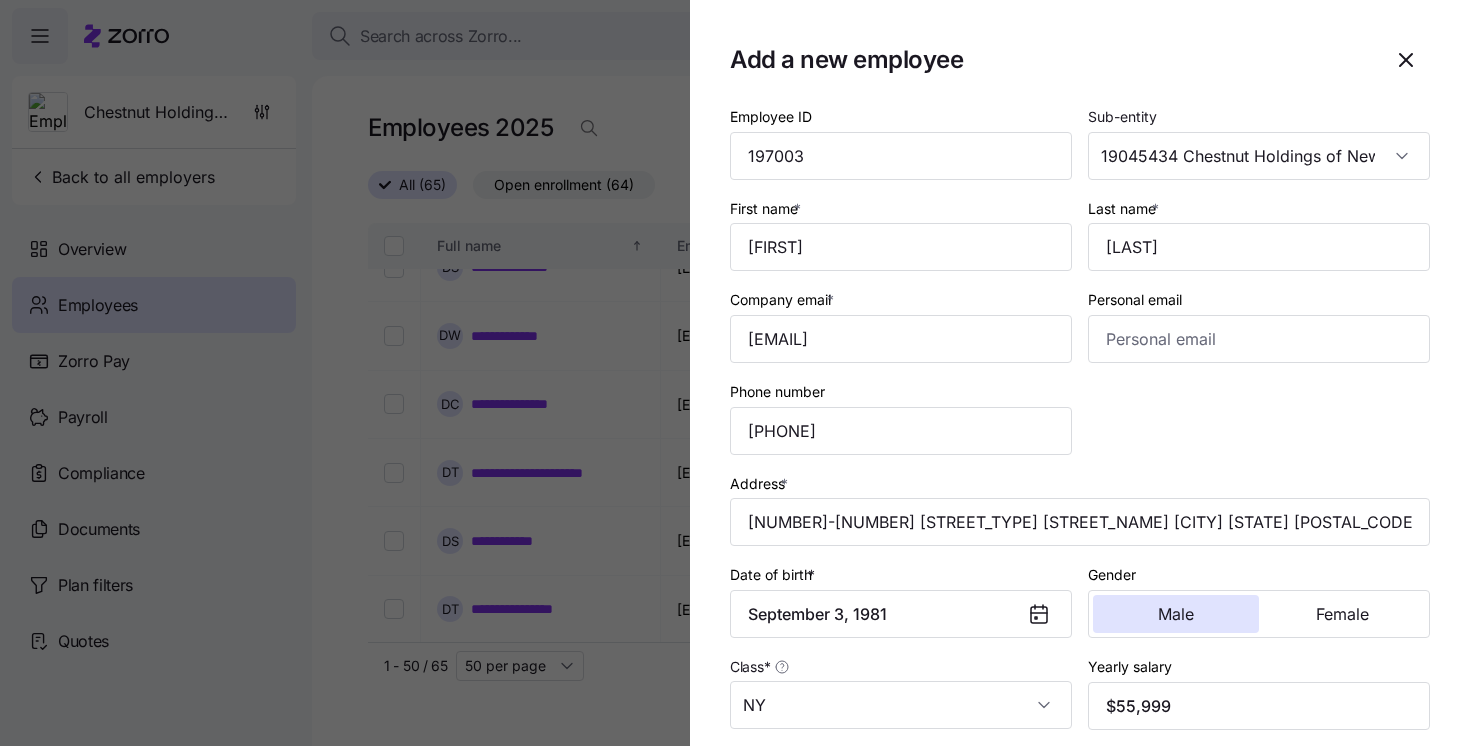 click on "Employee ID [NUMBER] Sub-entity [NUMBER] Chestnut Holdings of New York Inc First name  * [FIRST] Last name  * [LAST] Company email  * [EMAIL] Personal email Phone number [PHONE] Address  * [NUMBER]-[NUMBER] [STREET_TYPE] [STREET_NAME] [CITY] [STATE] [POSTAL_CODE] USA Date of birth  * [MONTH] [NUMBER], [YEAR] Gender Male Female Class  * NY Yearly salary [CURRENCY][NUMBER] Hire date  * [MONTH] [NUMBER], [YEAR] Eligibility start date [MONTH] [NUMBER], [YEAR] SSN Employment Type  * Full Time Wage Type  * Hourly" at bounding box center (1080, 555) 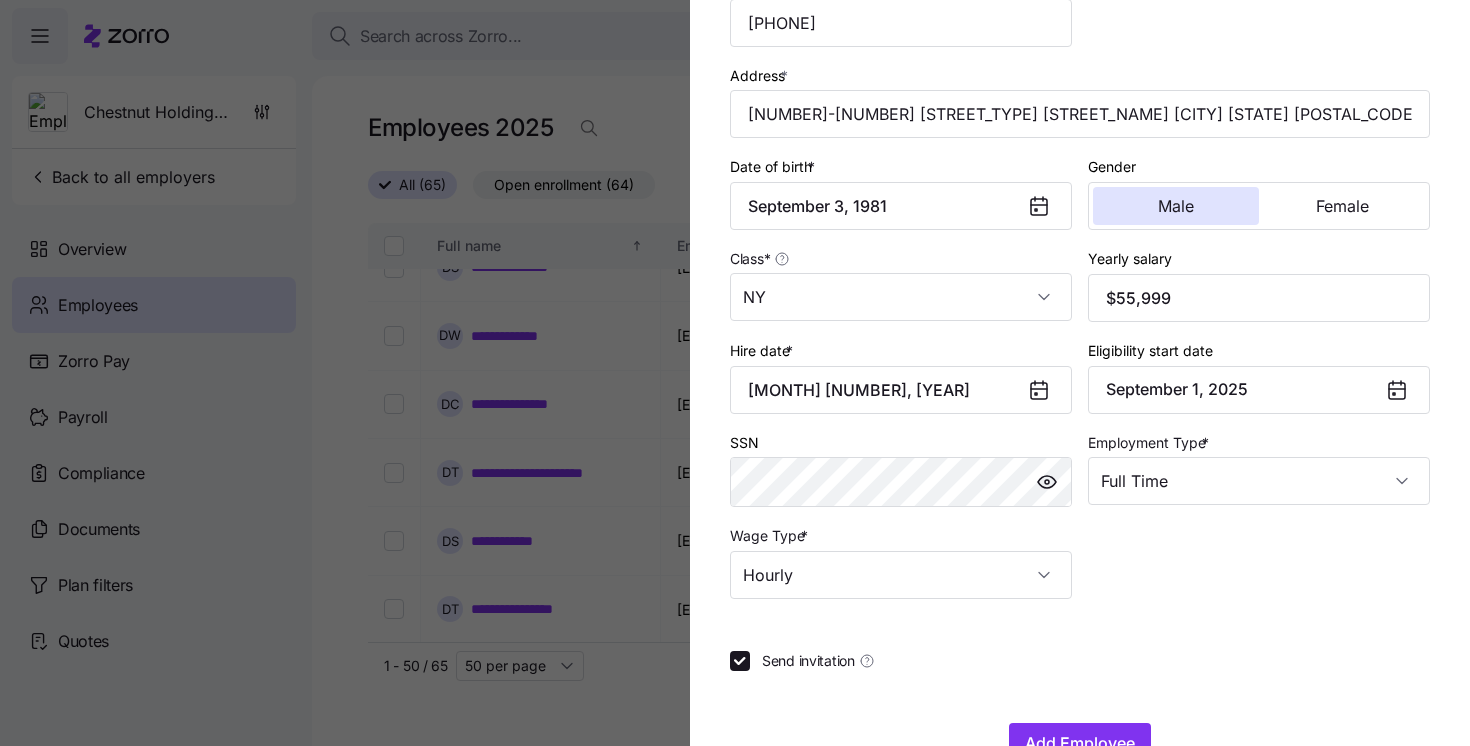 scroll, scrollTop: 474, scrollLeft: 0, axis: vertical 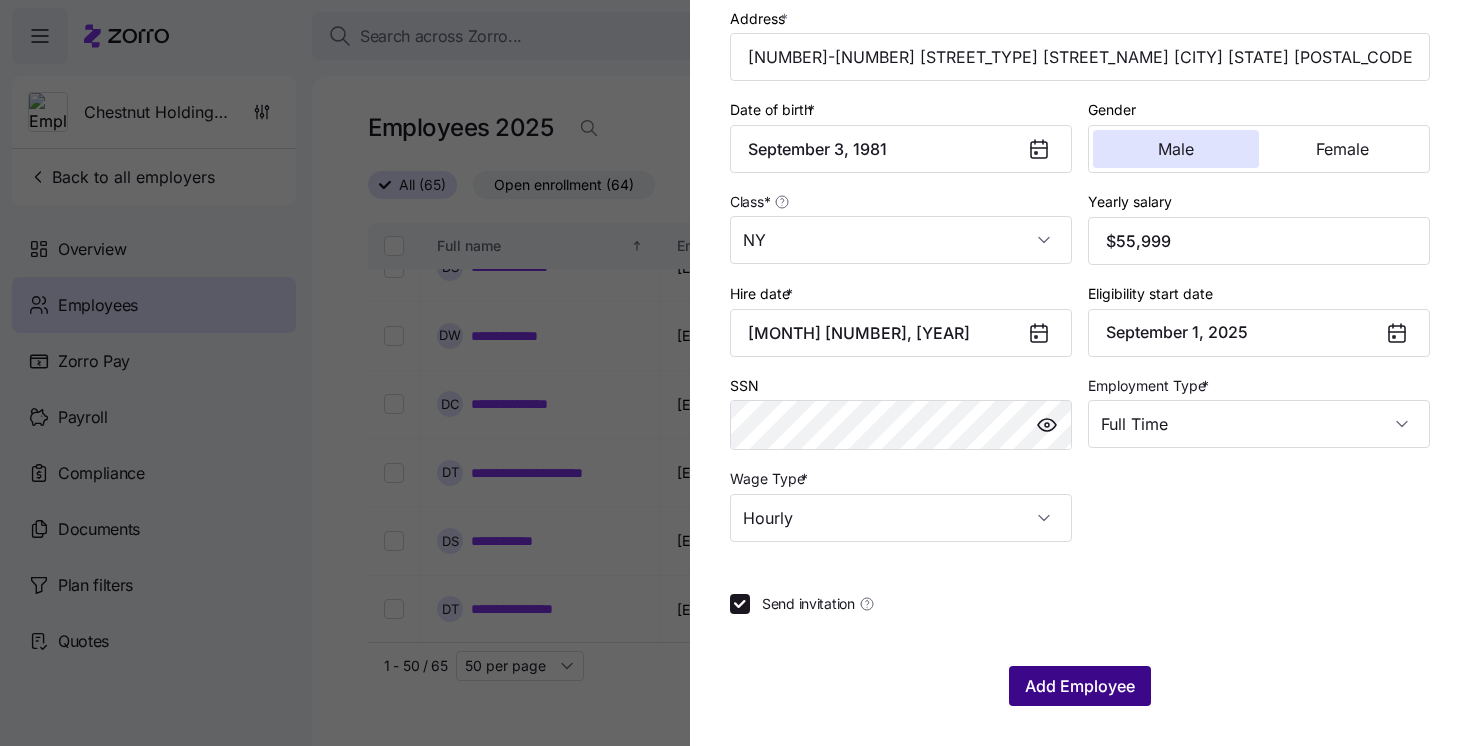 click on "Add Employee" at bounding box center (1080, 686) 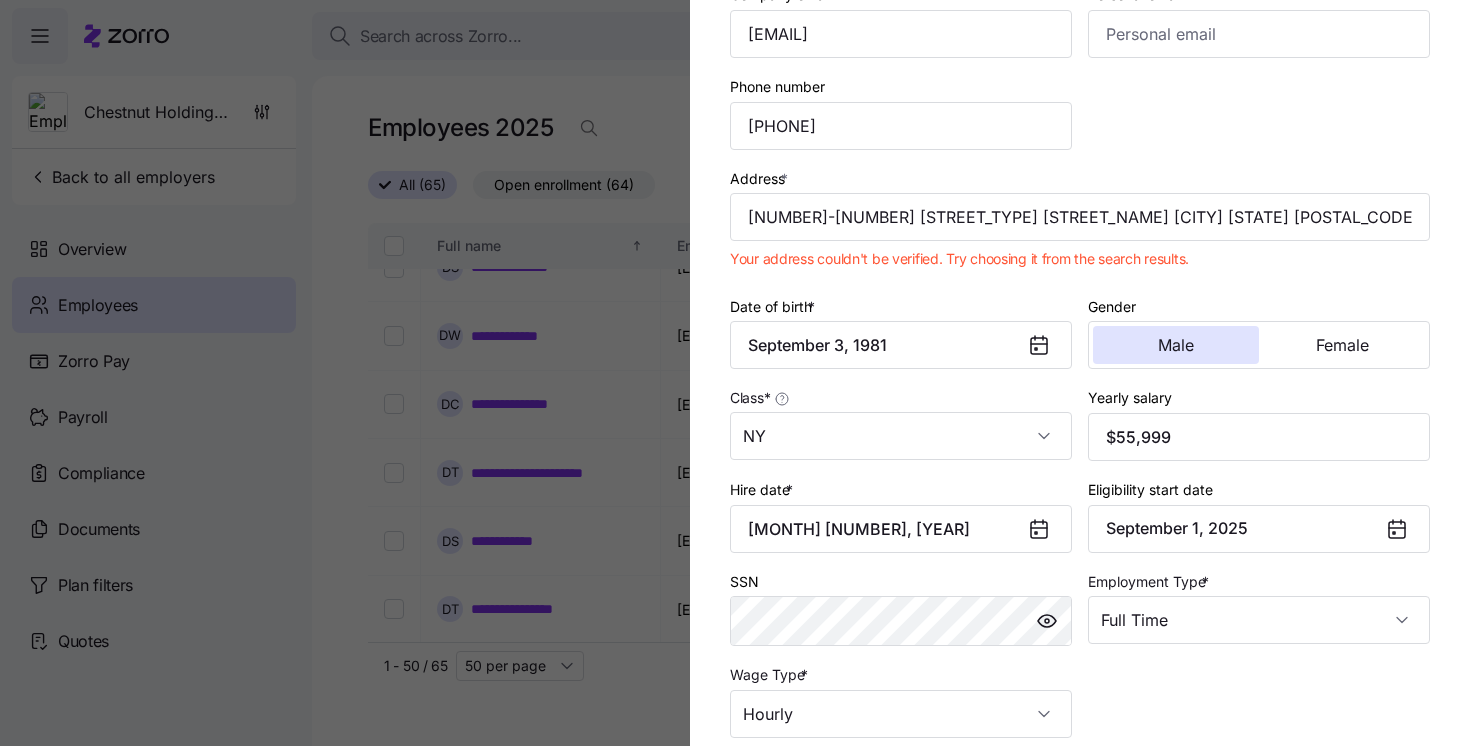 scroll, scrollTop: 0, scrollLeft: 0, axis: both 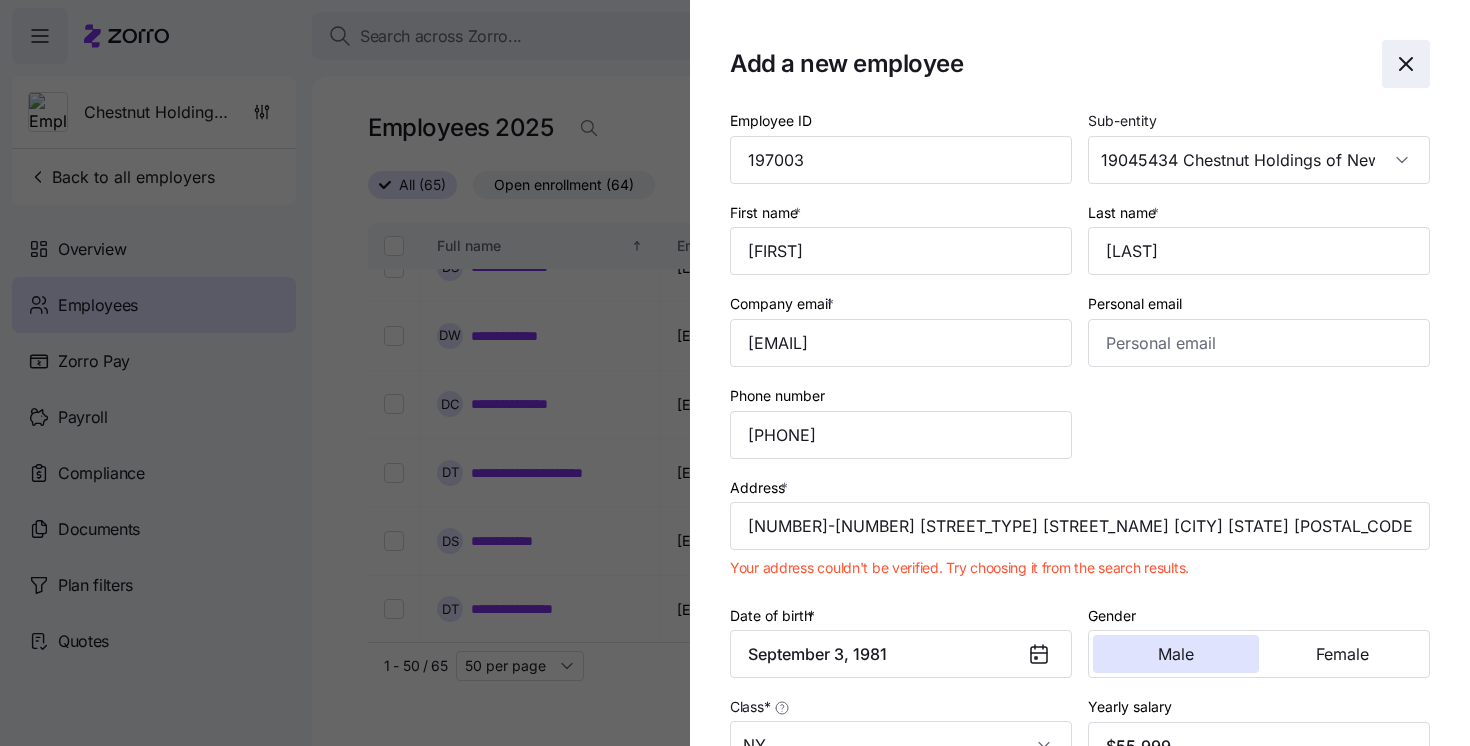 click 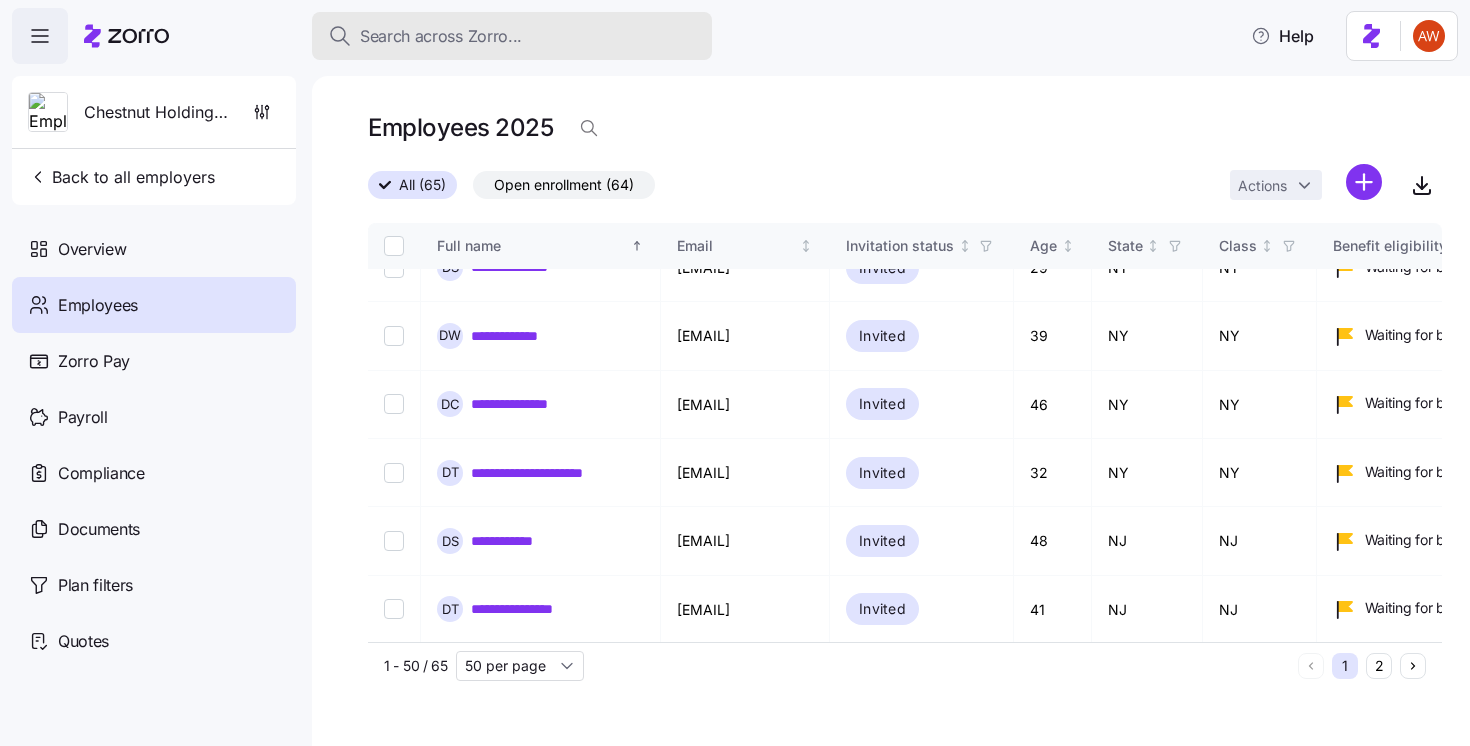 click on "Search across Zorro..." at bounding box center (441, 36) 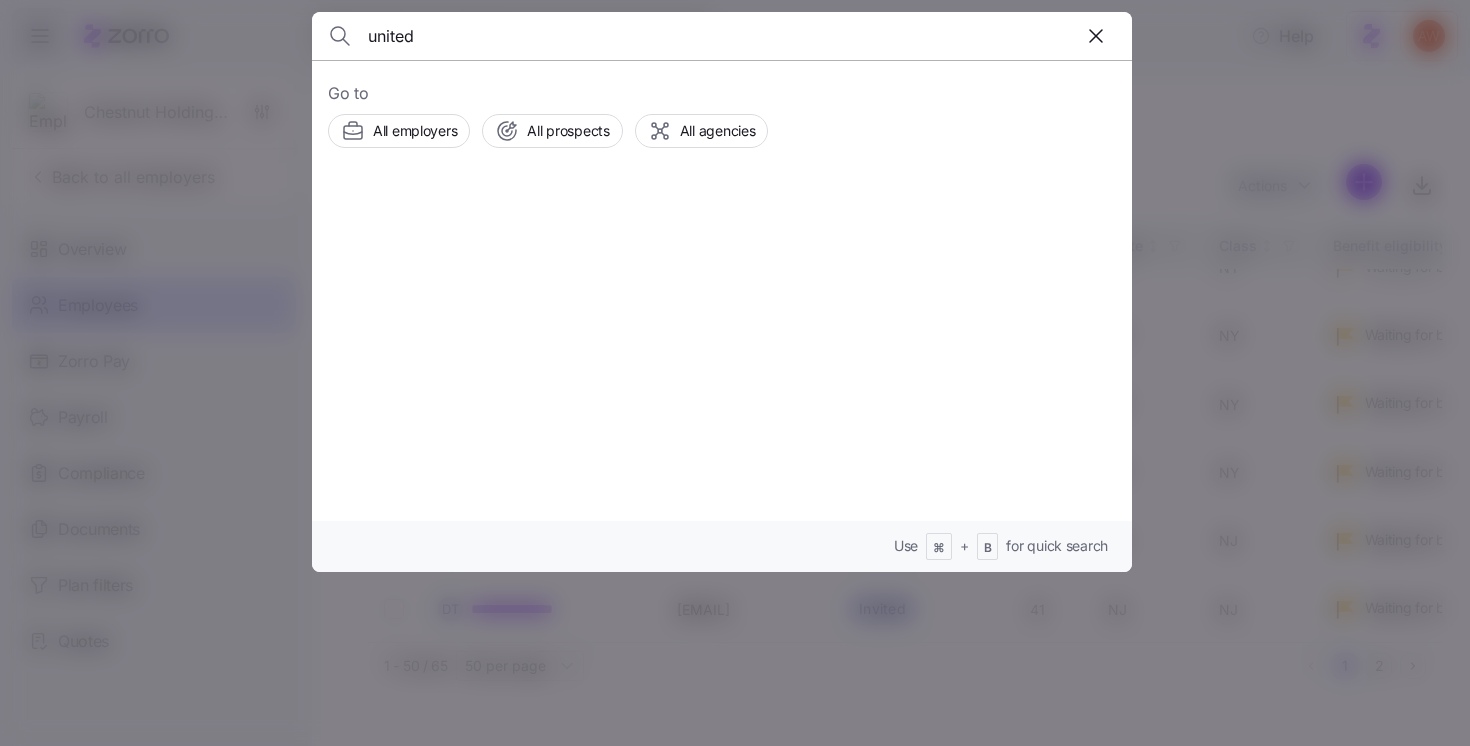 type on "united" 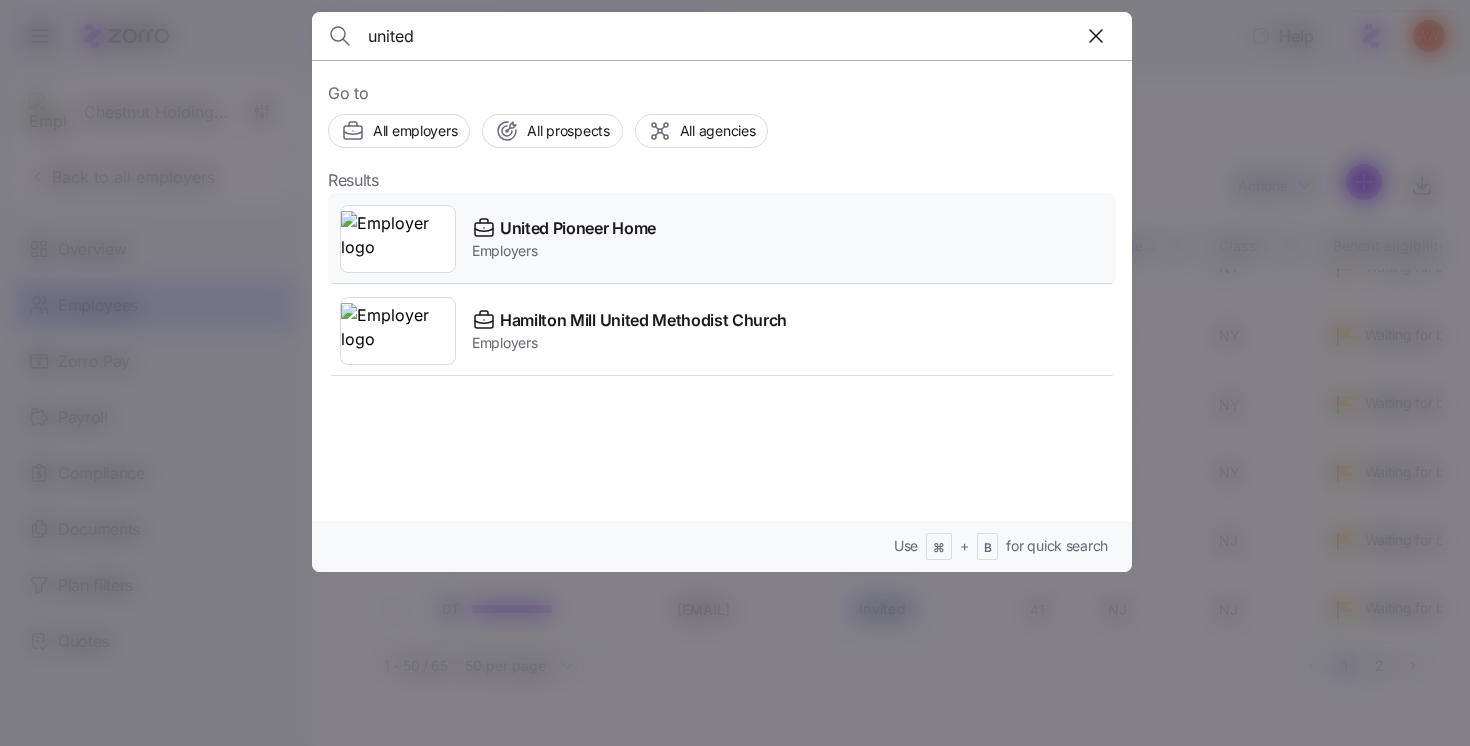 click on "United Pioneer Home" at bounding box center [578, 228] 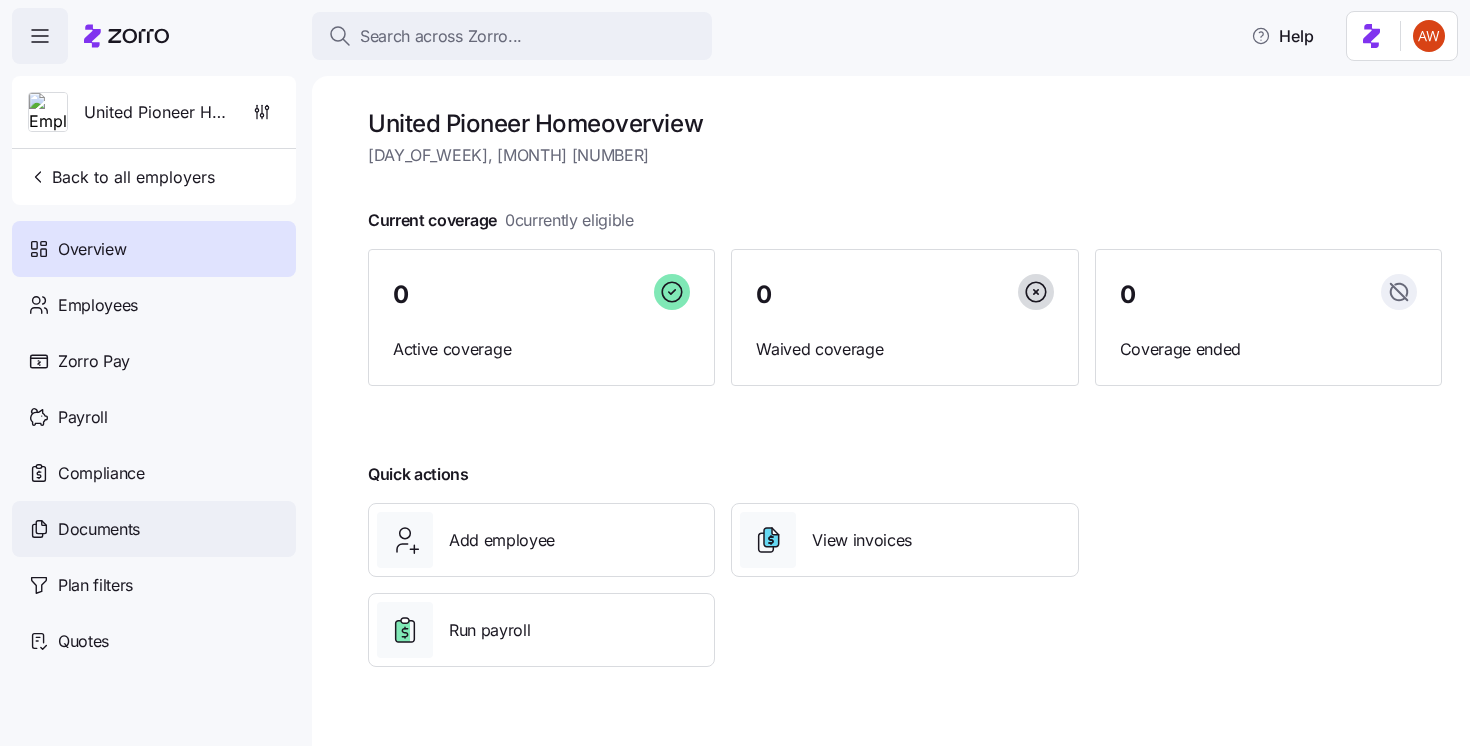 click on "Documents" at bounding box center (99, 529) 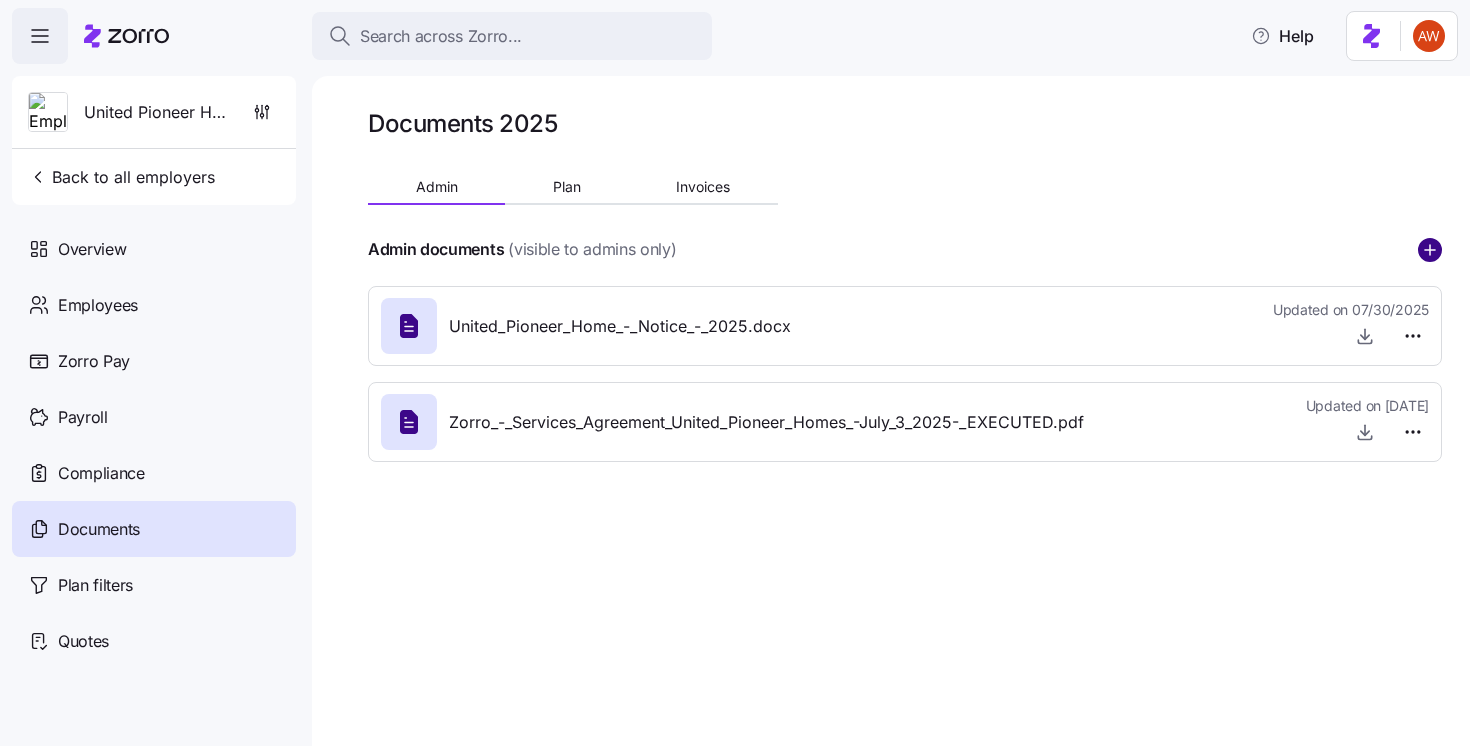 click 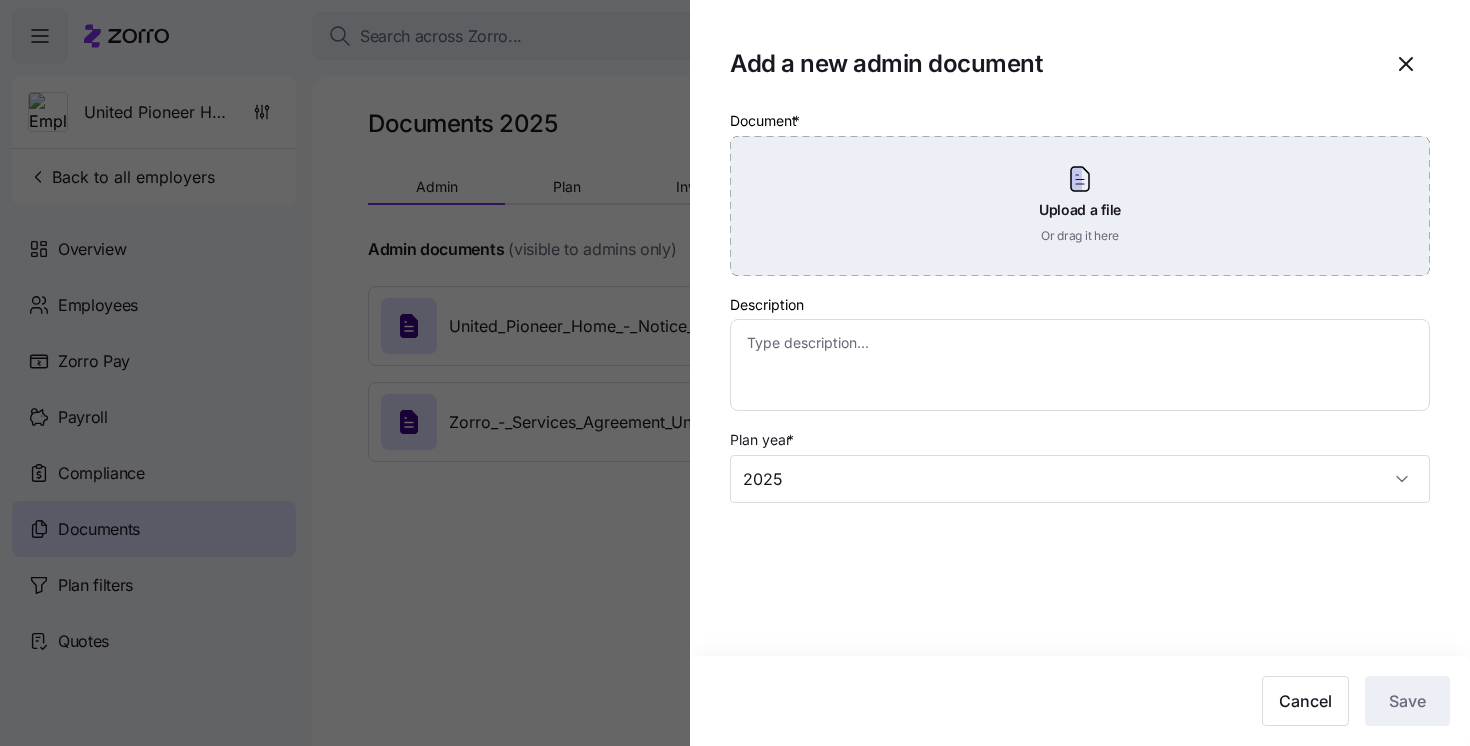 click on "Upload a file Or drag it here" at bounding box center [1080, 206] 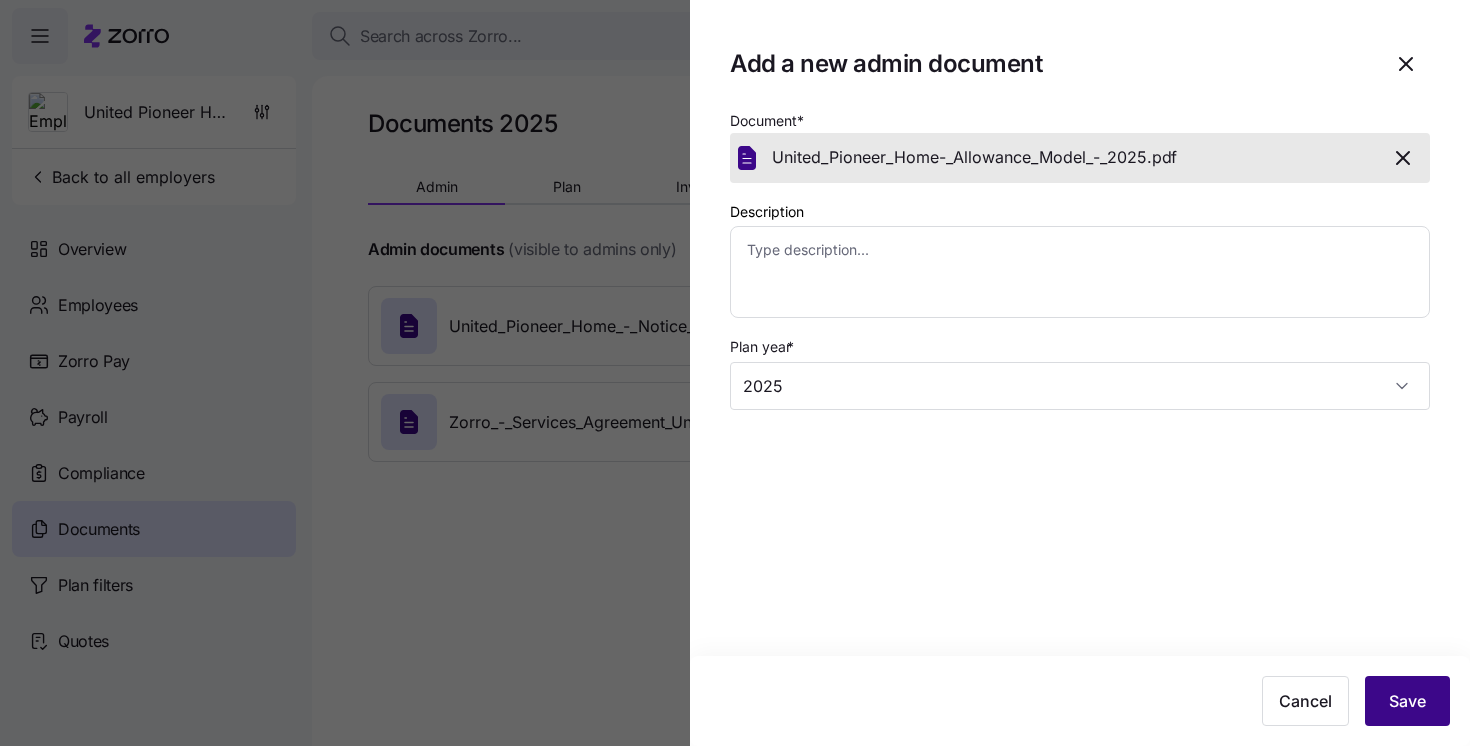 click on "Save" at bounding box center (1407, 701) 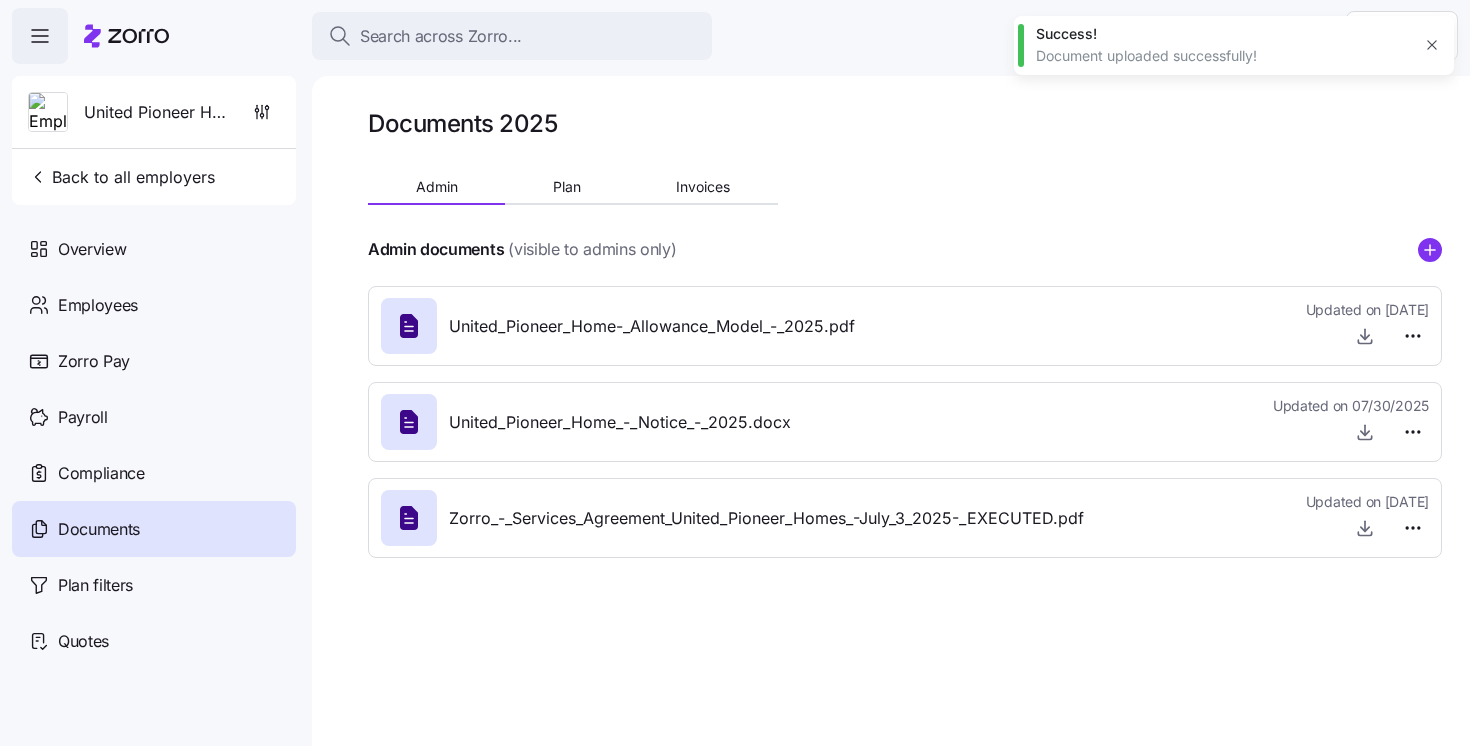 type on "x" 